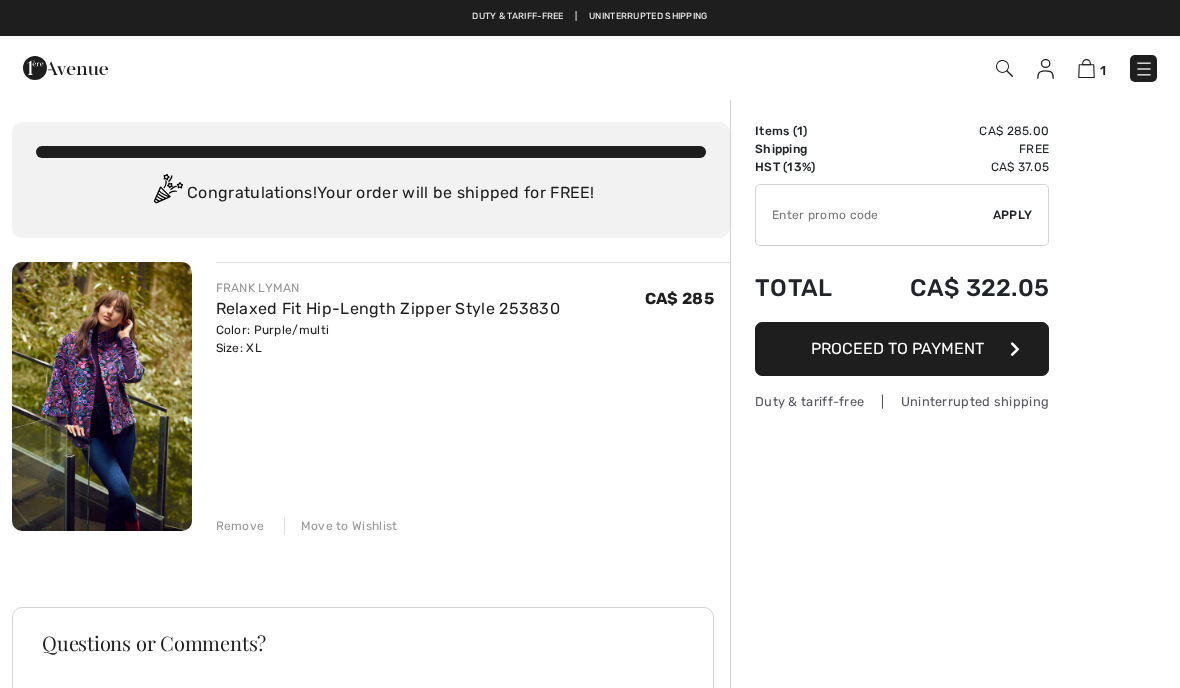 scroll, scrollTop: 0, scrollLeft: 0, axis: both 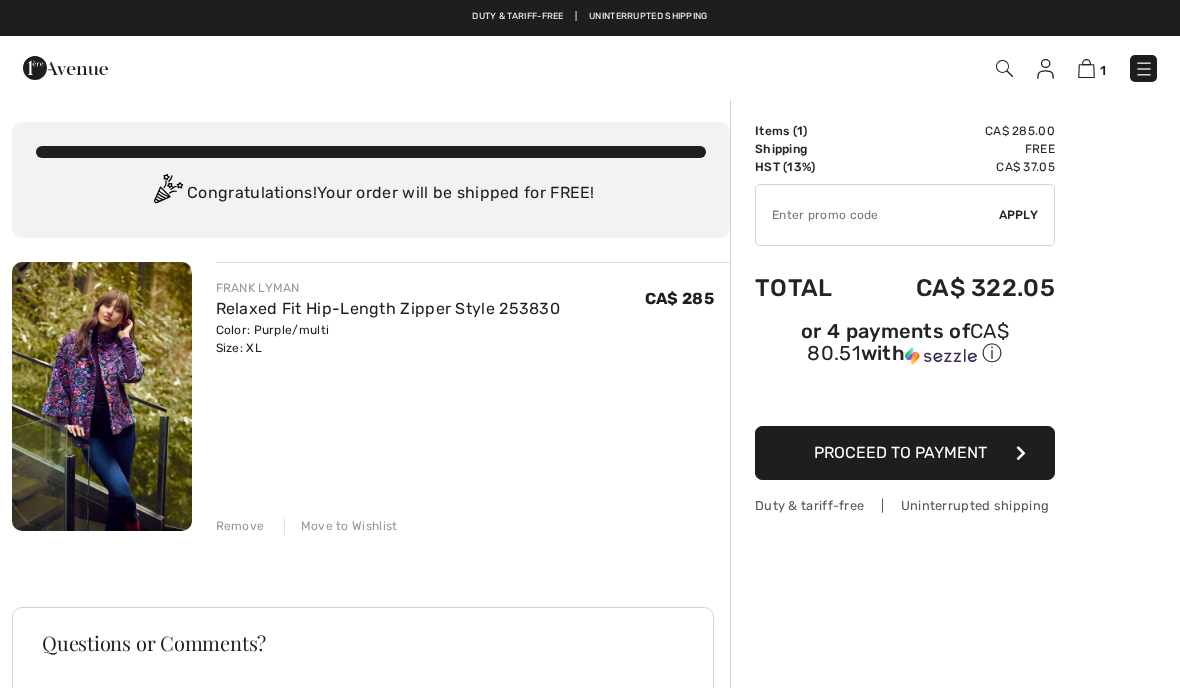 click on "Proceed to Payment" at bounding box center [900, 452] 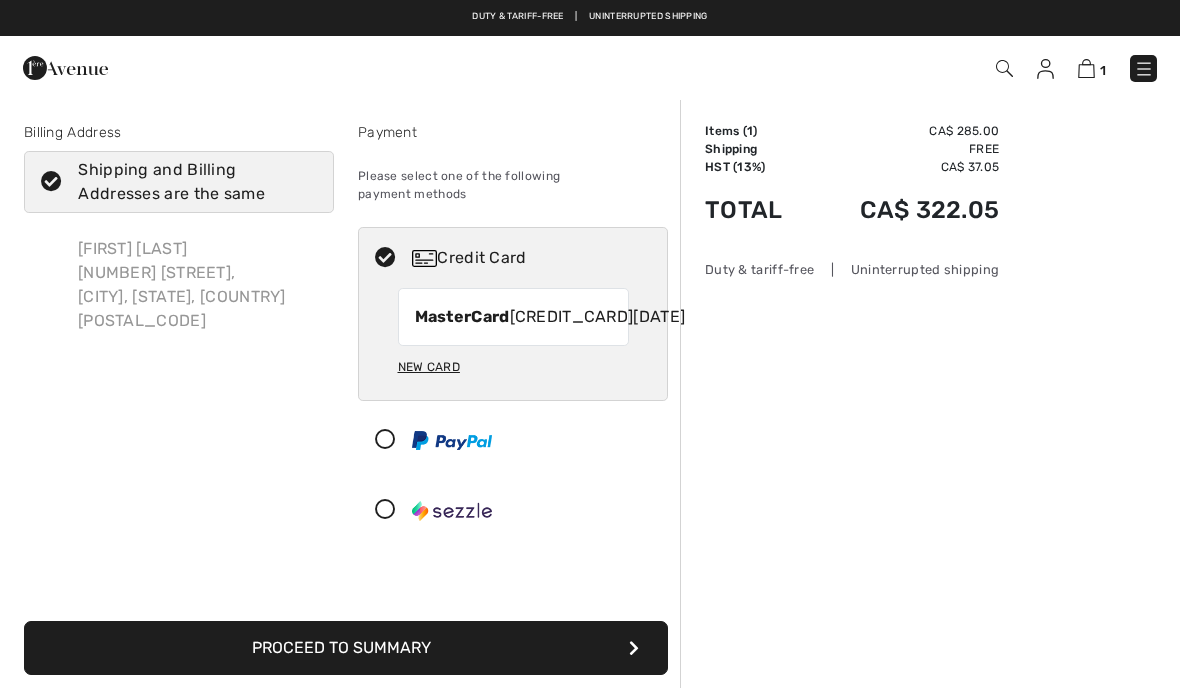 scroll, scrollTop: 0, scrollLeft: 0, axis: both 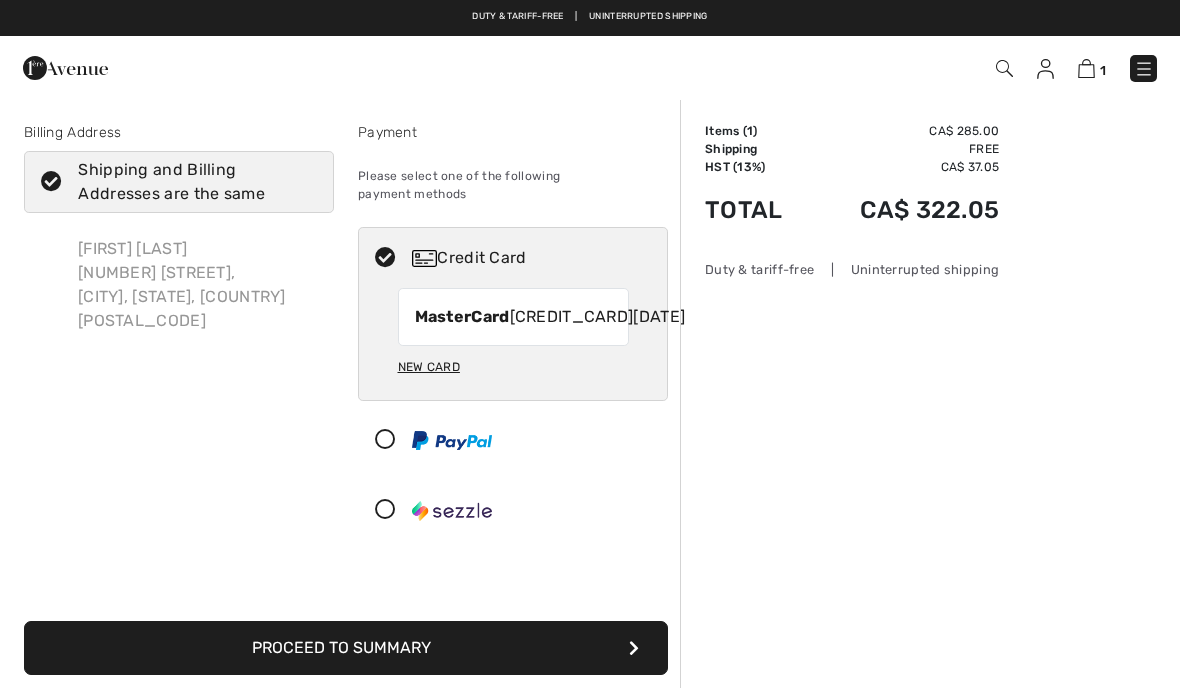 click on "Proceed to Summary" at bounding box center (346, 648) 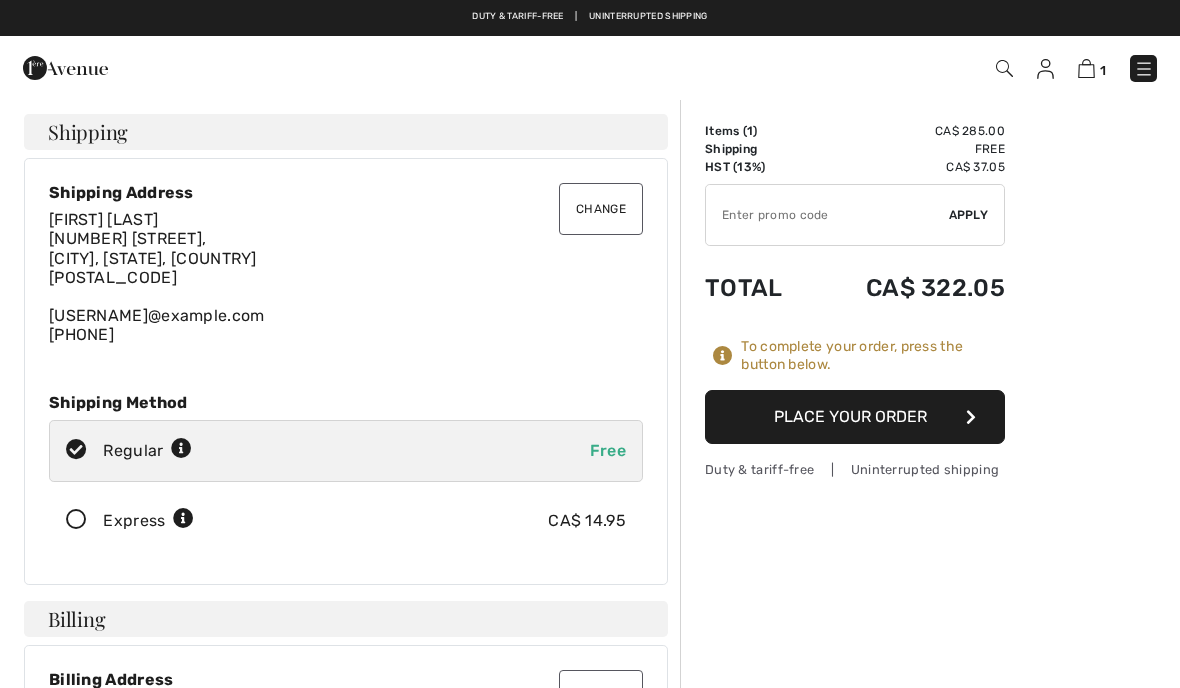 scroll, scrollTop: 0, scrollLeft: 0, axis: both 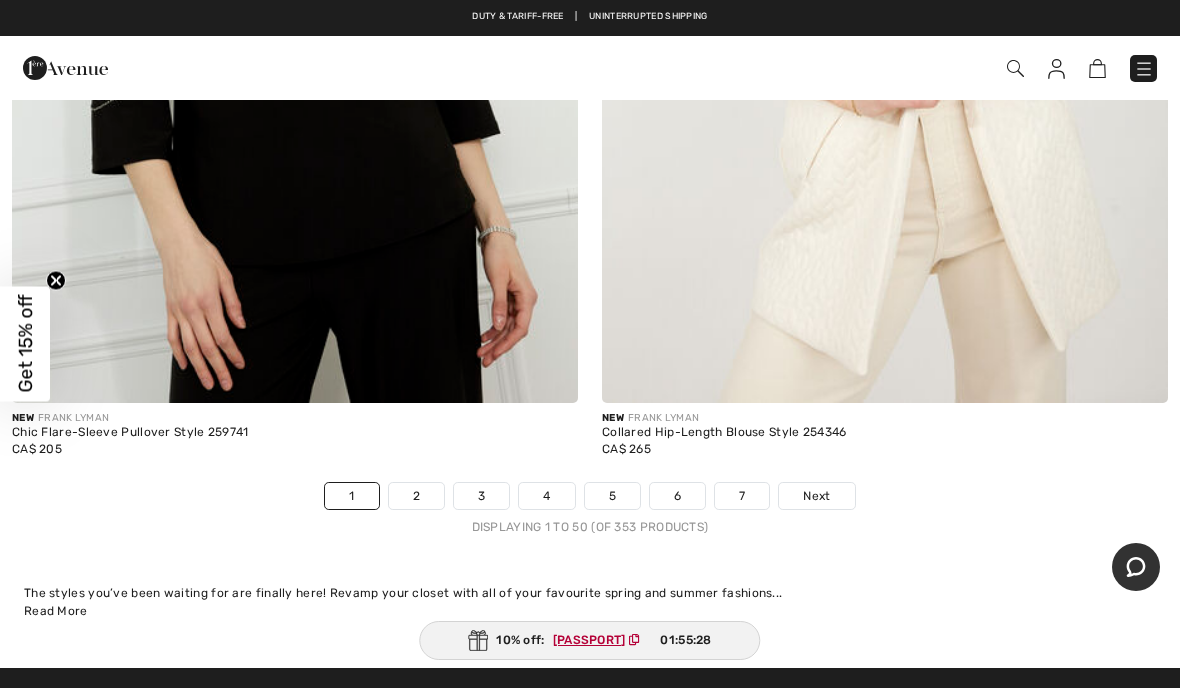 click on "3" at bounding box center [481, 496] 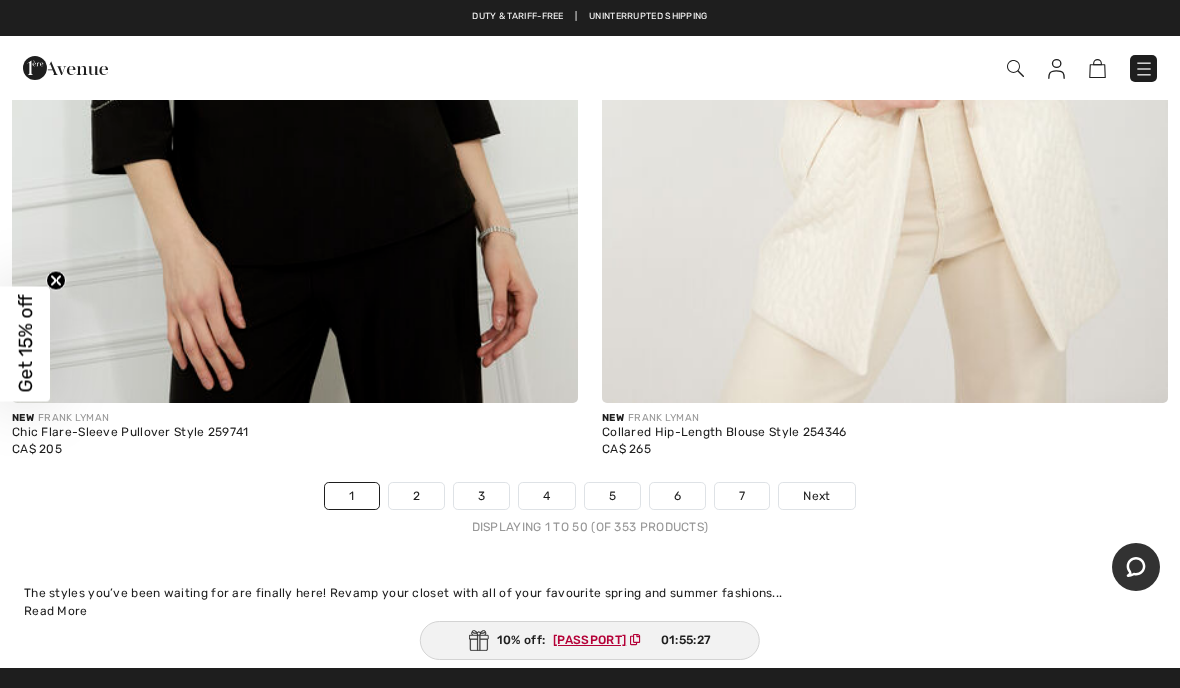 click on "3" at bounding box center (481, 496) 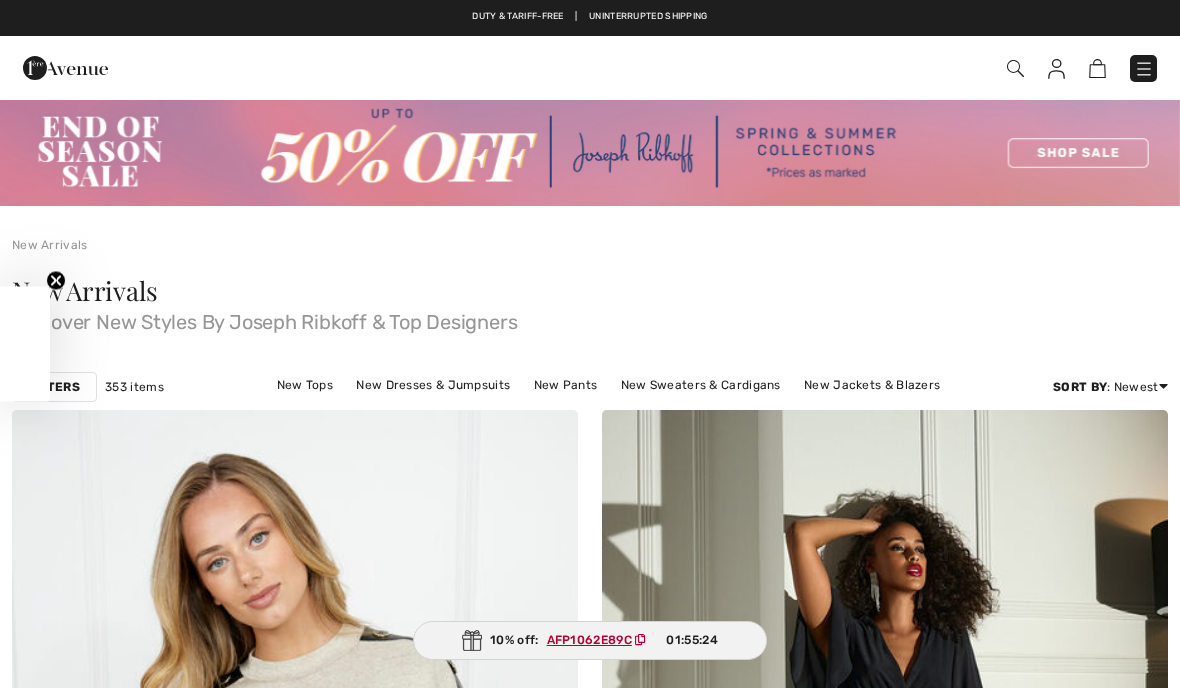 scroll, scrollTop: 0, scrollLeft: 0, axis: both 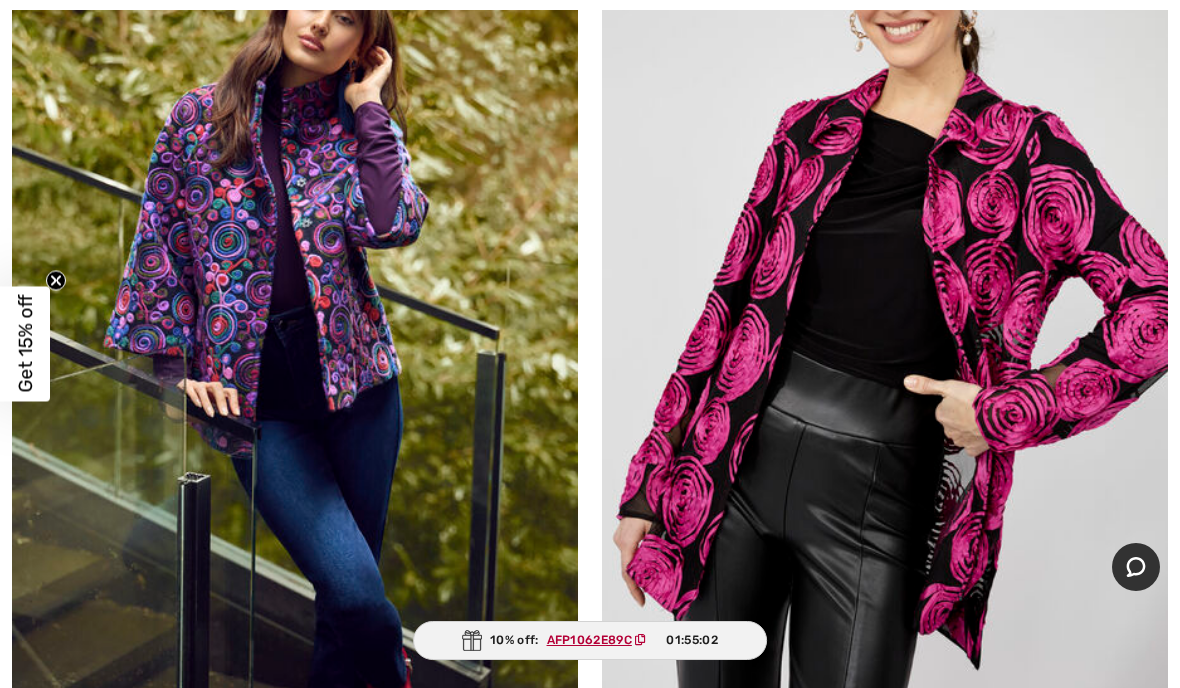 click on "Relaxed Fit Hip-Length Zipper Style 253830" at bounding box center [295, 745] 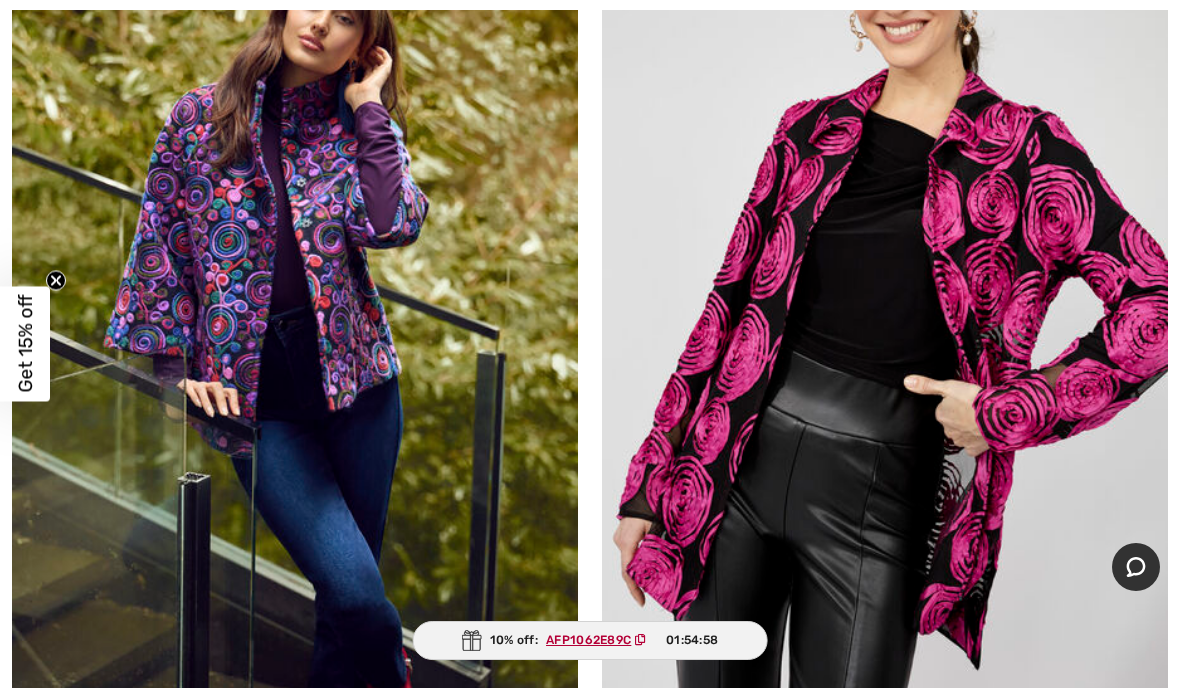 click at bounding box center (295, 290) 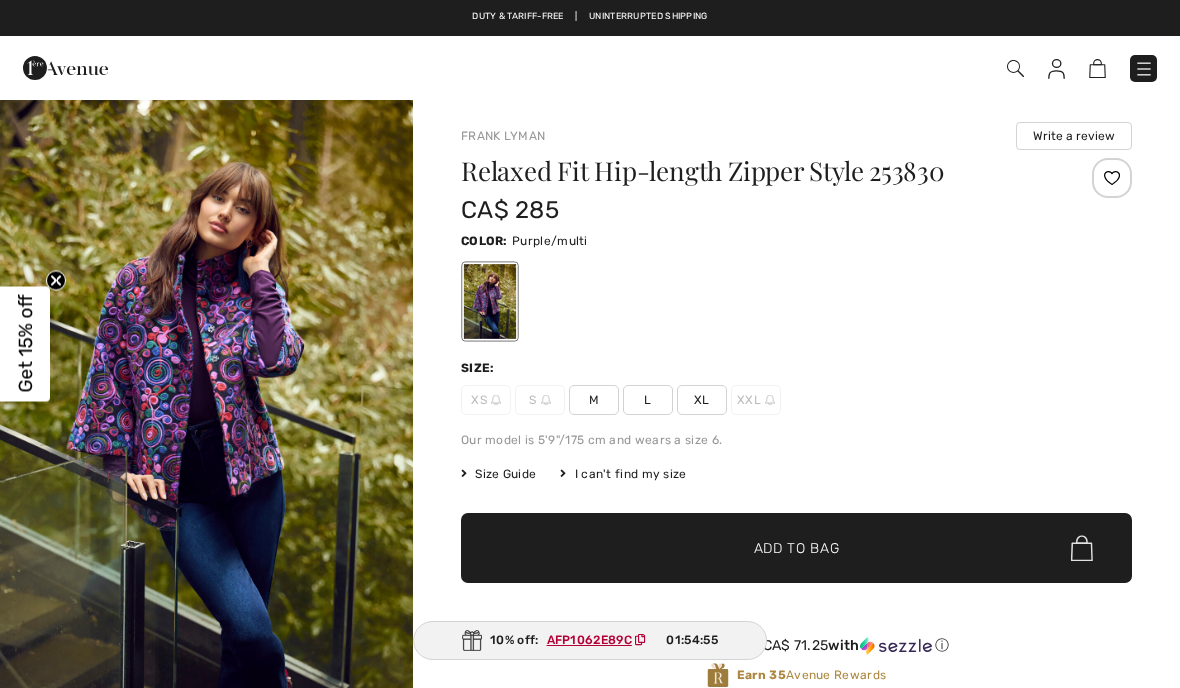 checkbox on "true" 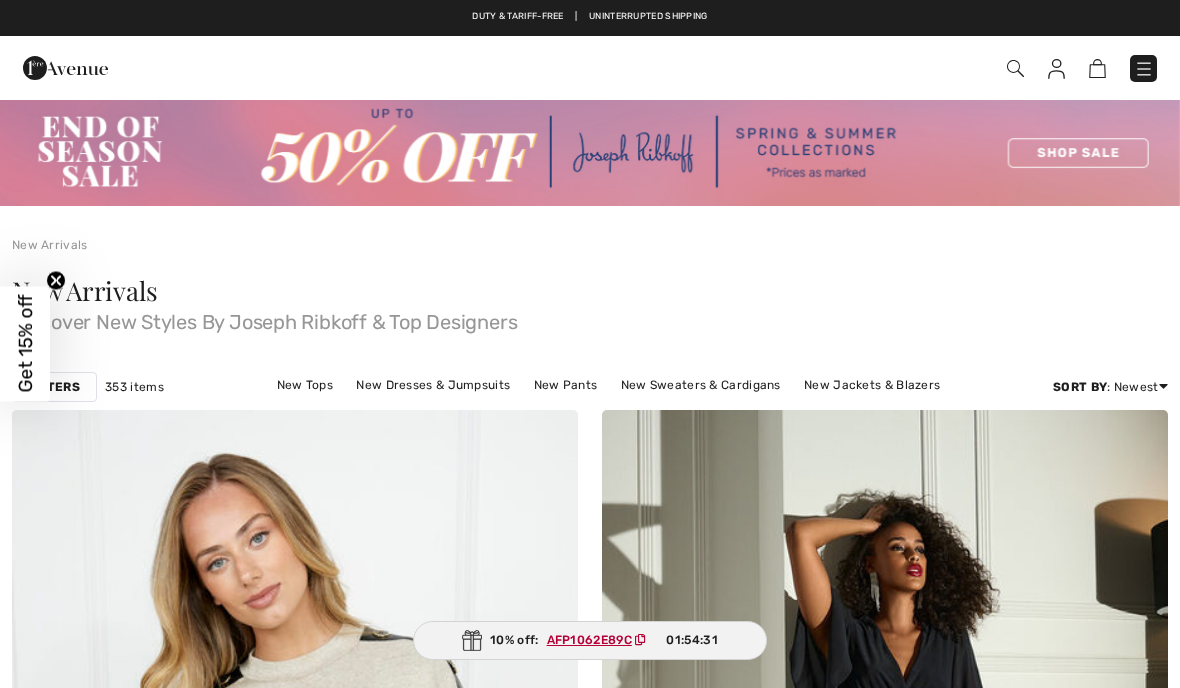 checkbox on "true" 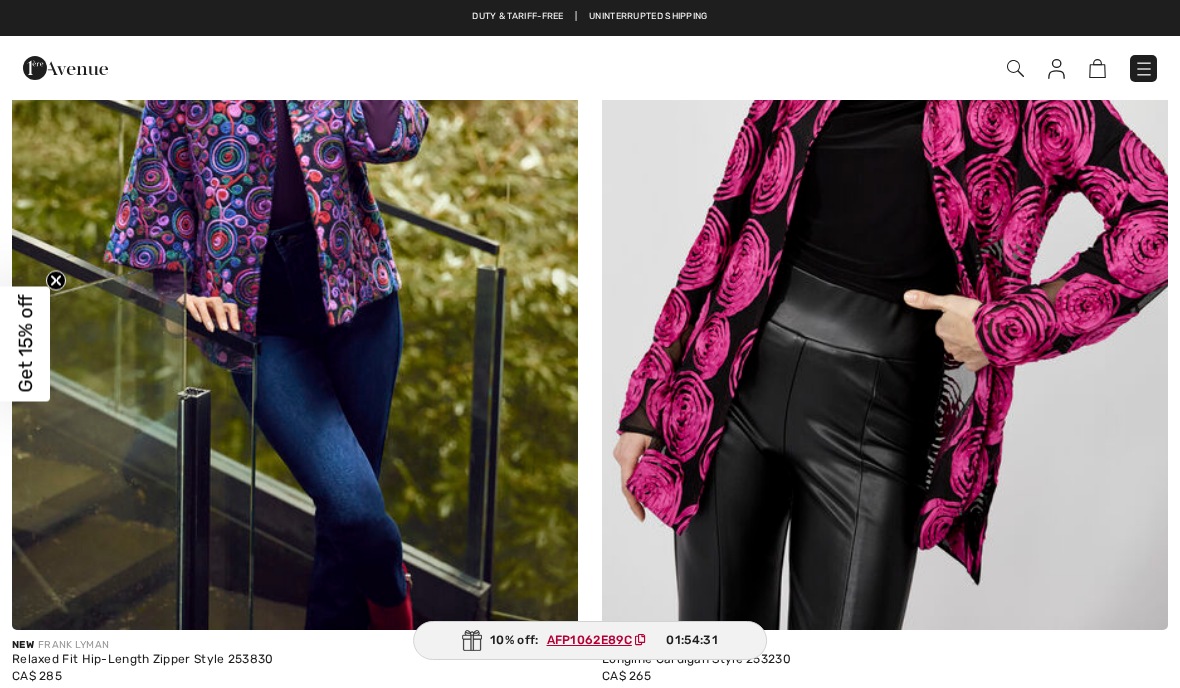 scroll, scrollTop: 0, scrollLeft: 0, axis: both 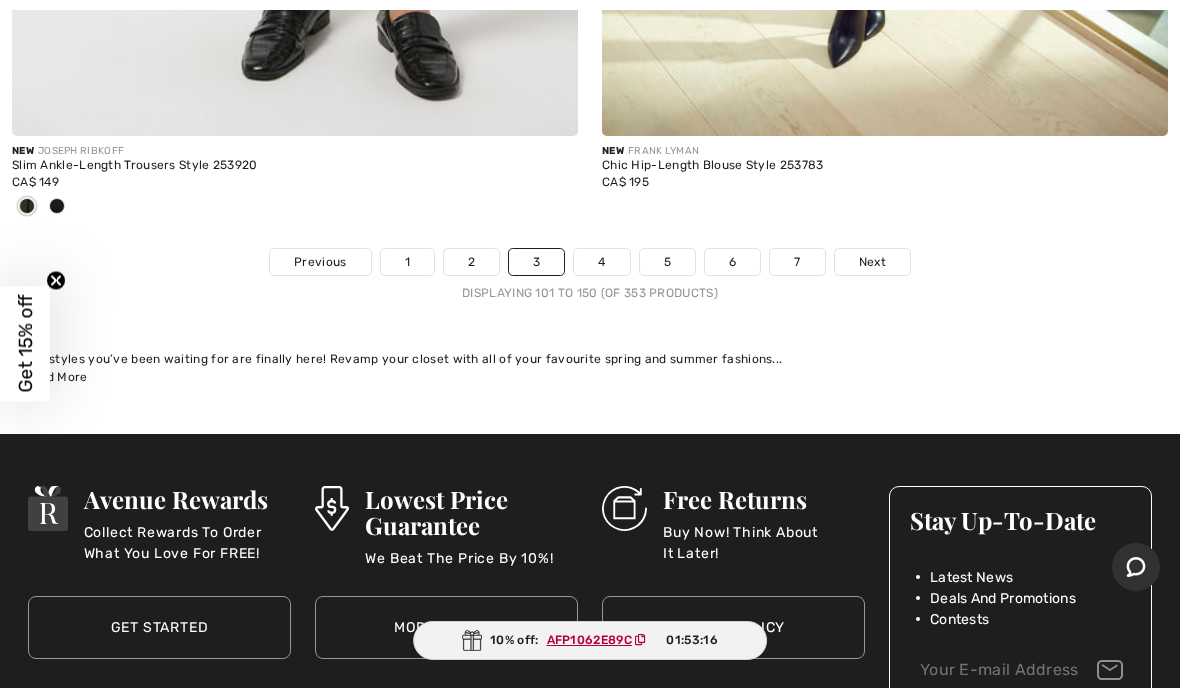 click on "4" at bounding box center (601, 262) 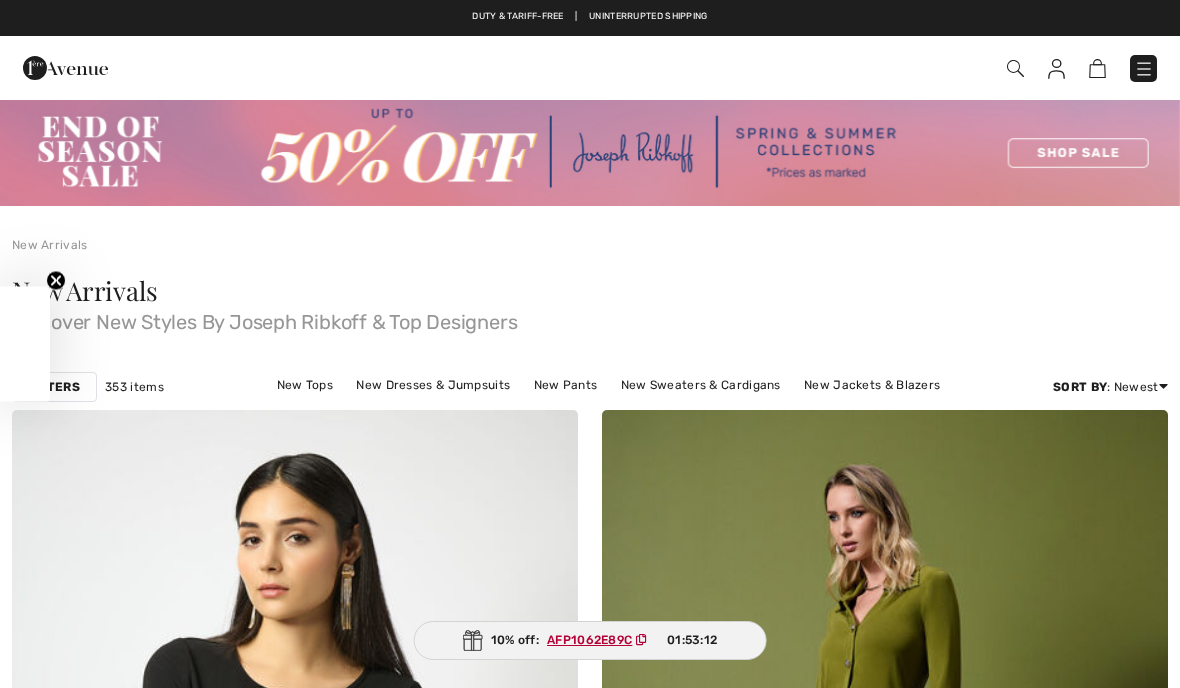 checkbox on "true" 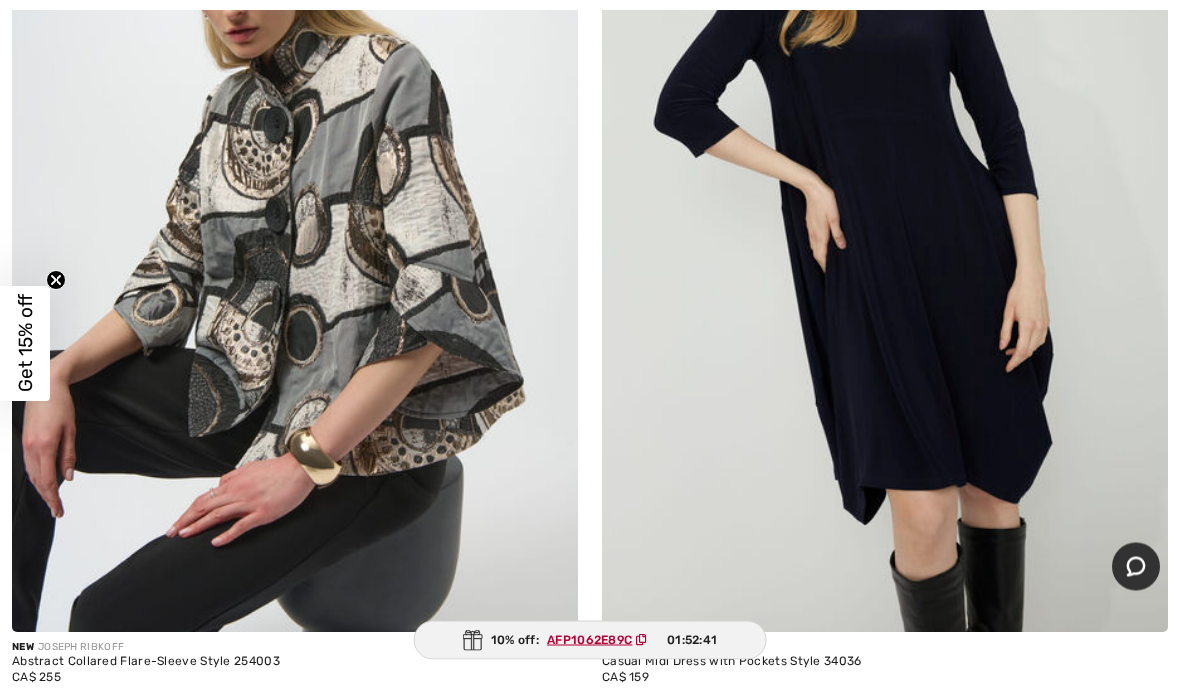 scroll, scrollTop: 9393, scrollLeft: 0, axis: vertical 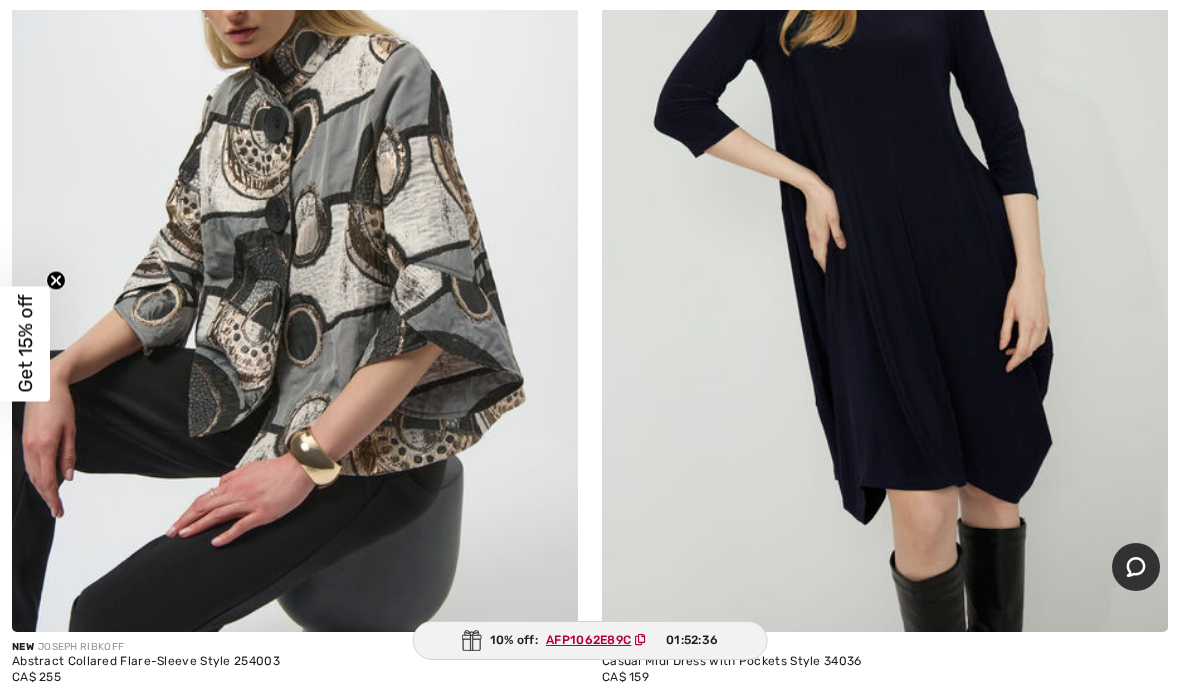 click at bounding box center (295, 207) 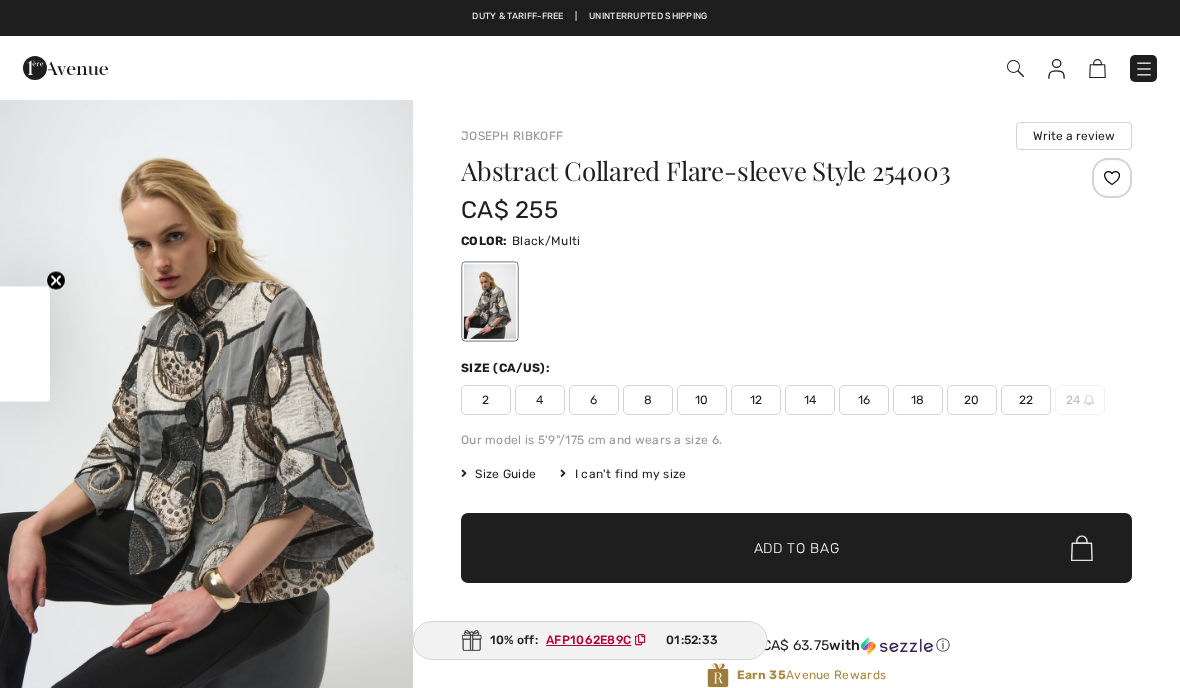 scroll, scrollTop: 0, scrollLeft: 0, axis: both 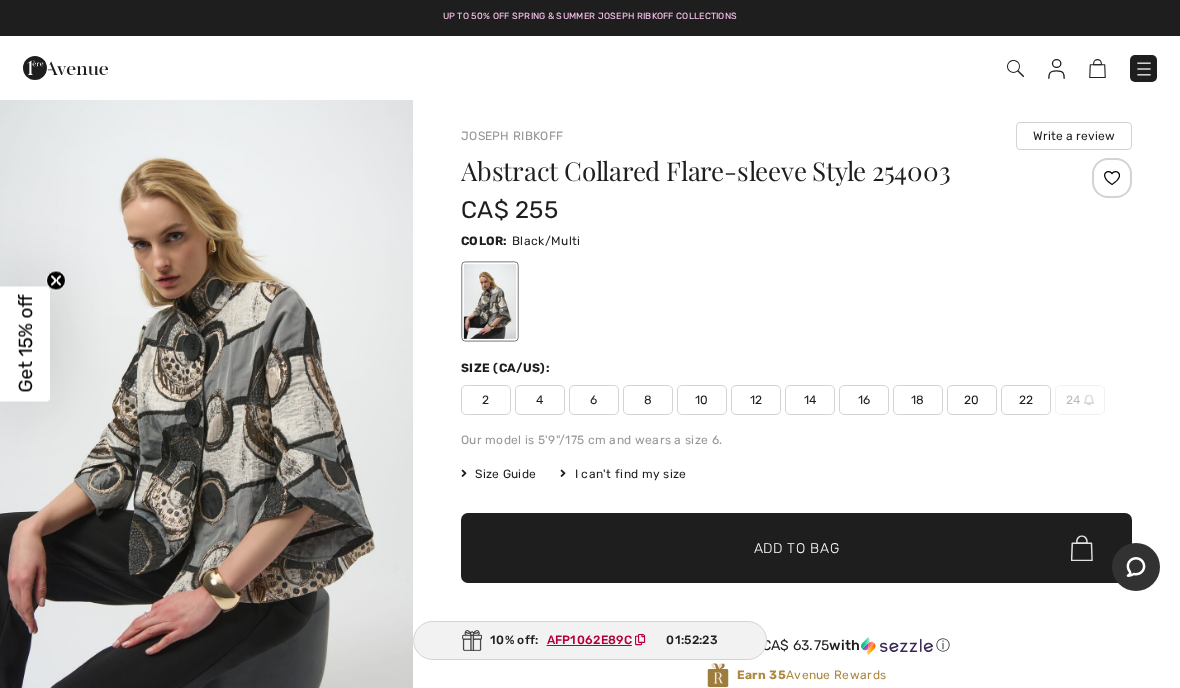 click at bounding box center [206, 407] 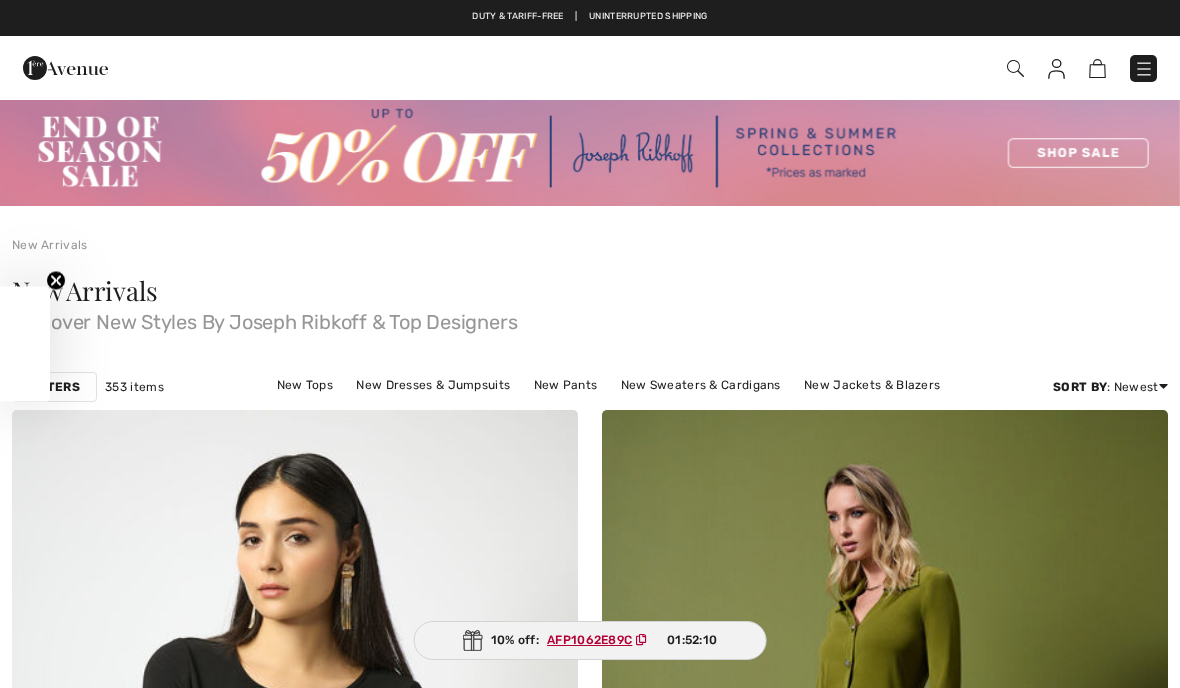 scroll, scrollTop: 9478, scrollLeft: 0, axis: vertical 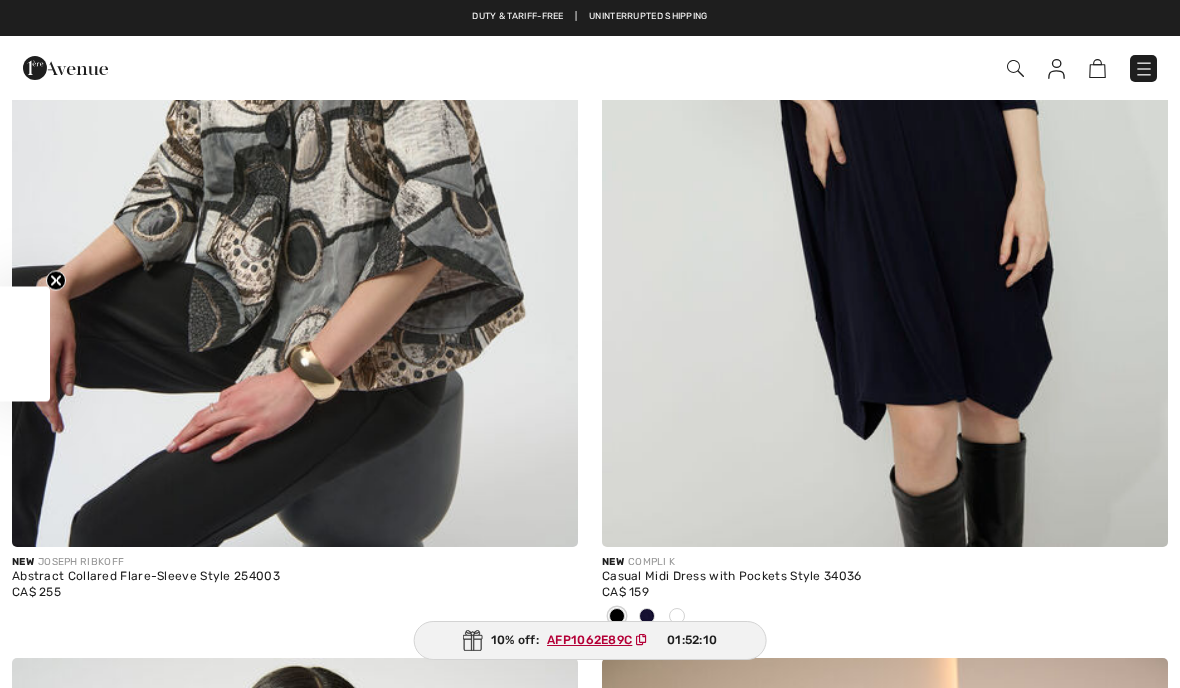 checkbox on "true" 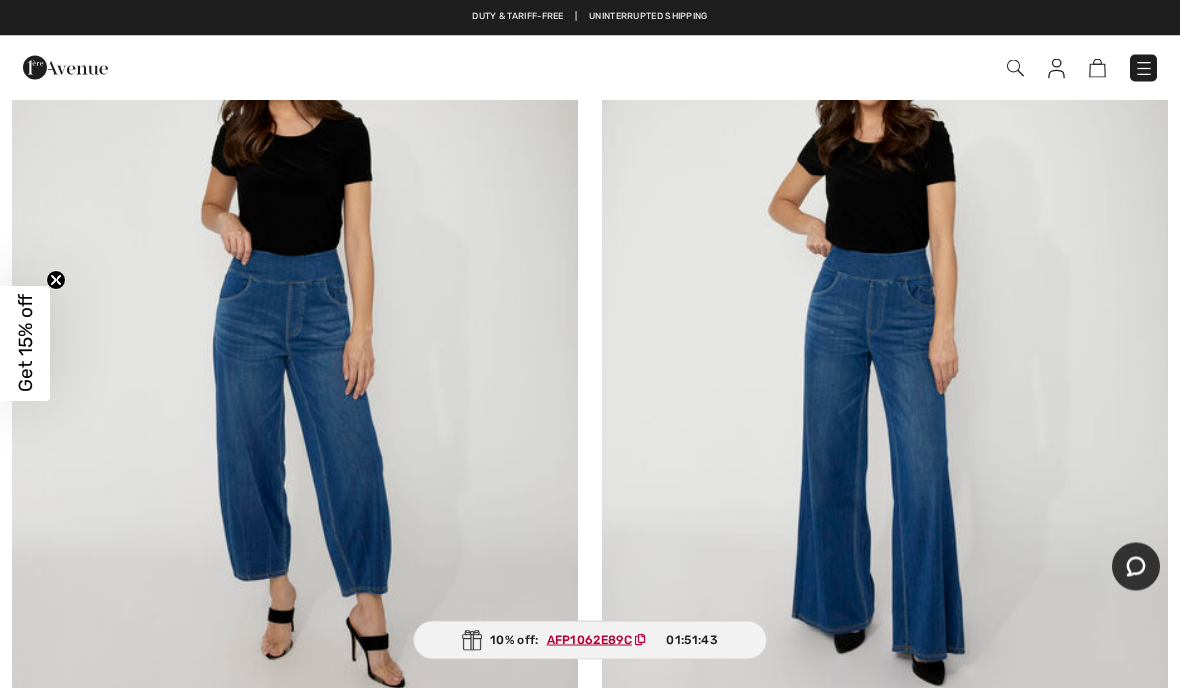 scroll, scrollTop: 13251, scrollLeft: 0, axis: vertical 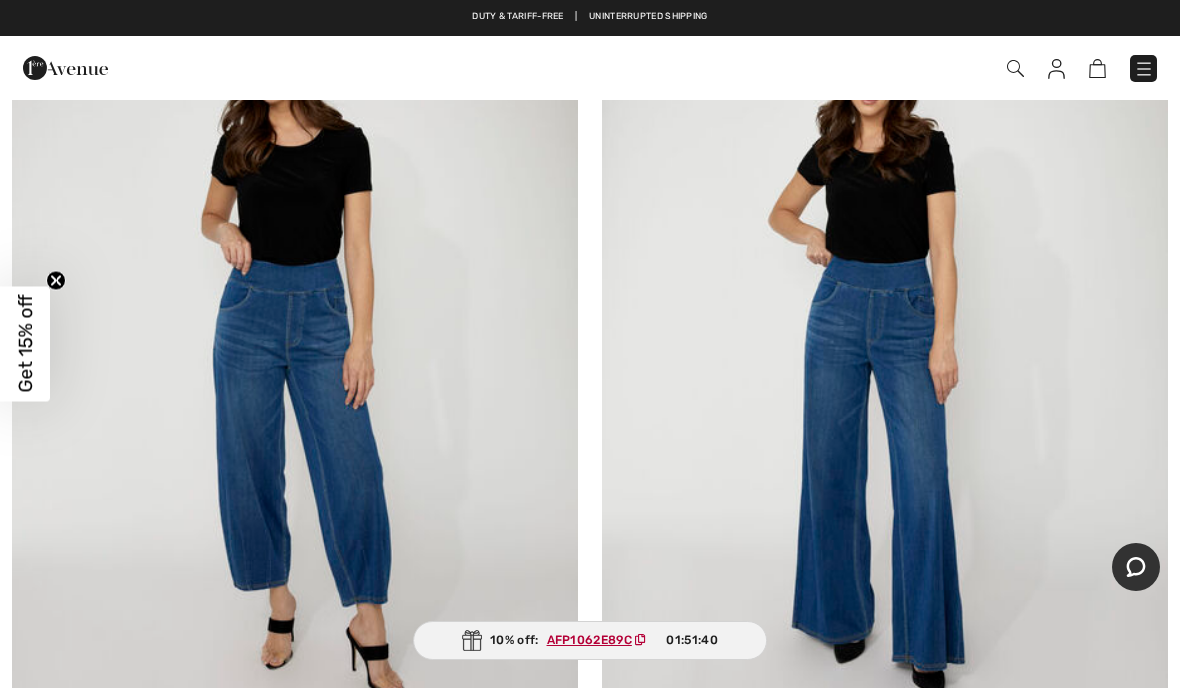 click at bounding box center [295, 350] 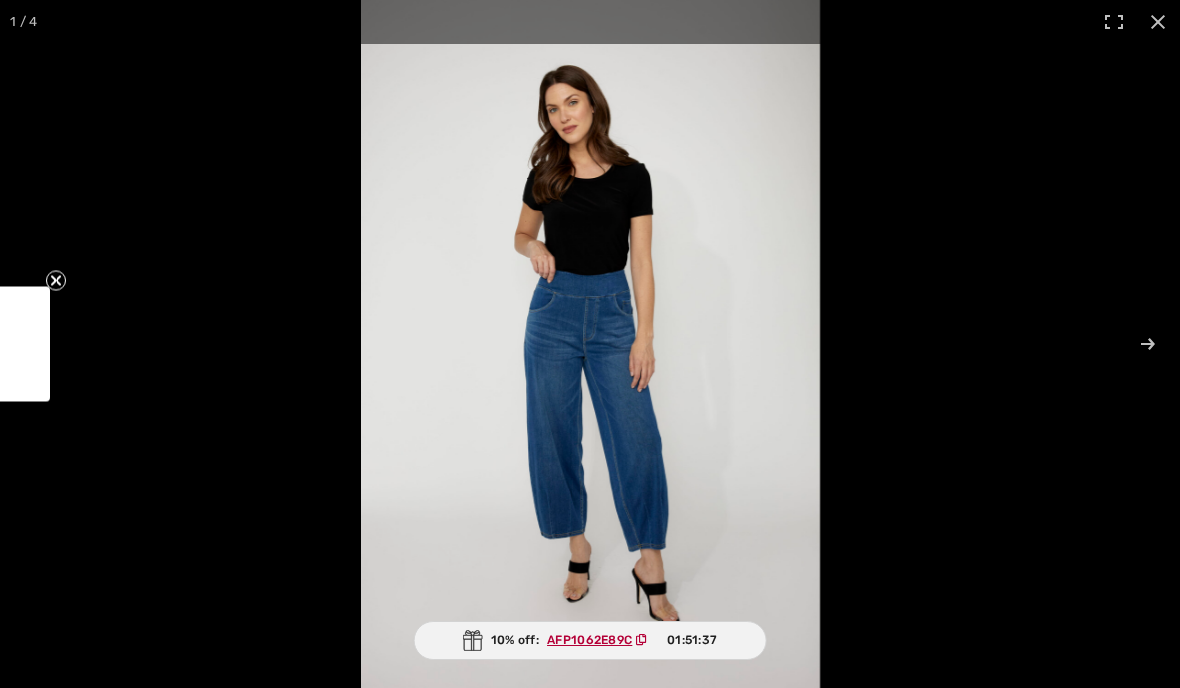 checkbox on "true" 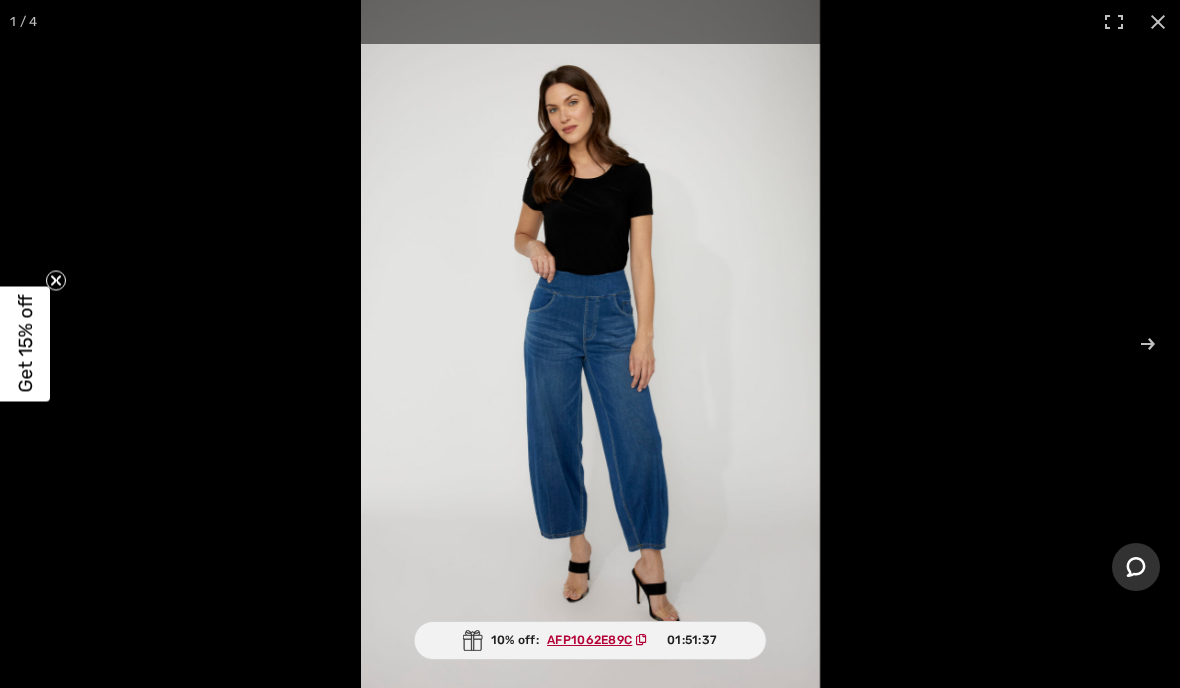 scroll, scrollTop: 0, scrollLeft: 0, axis: both 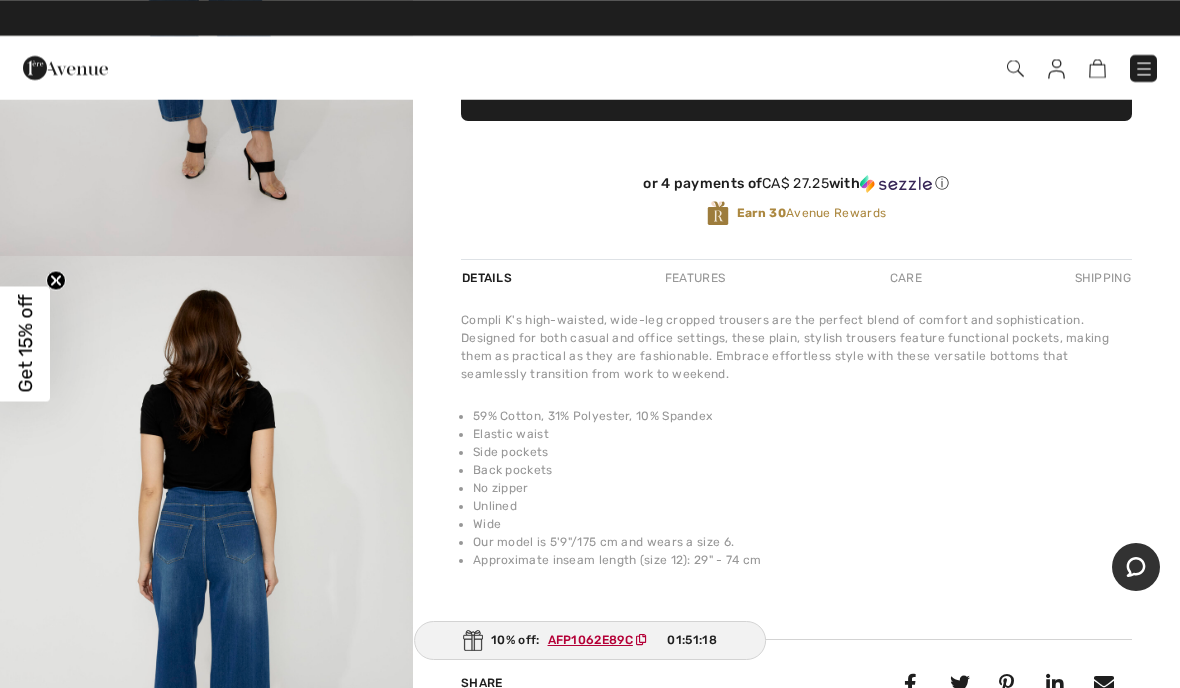 click at bounding box center [206, 566] 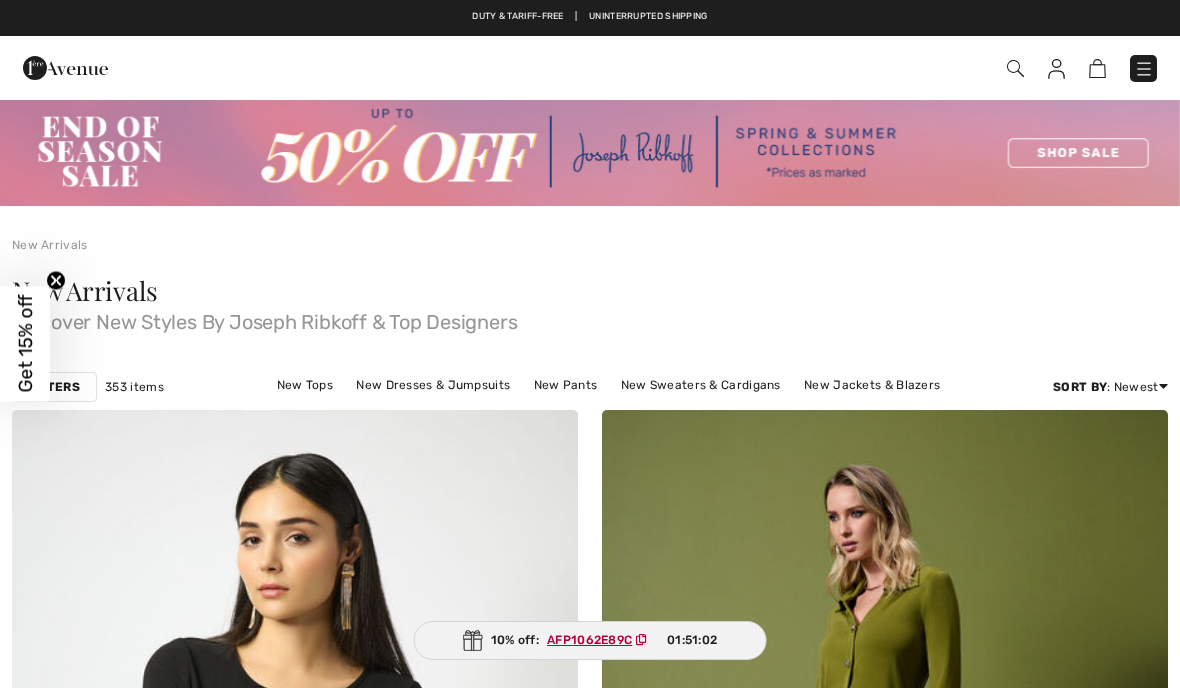 checkbox on "true" 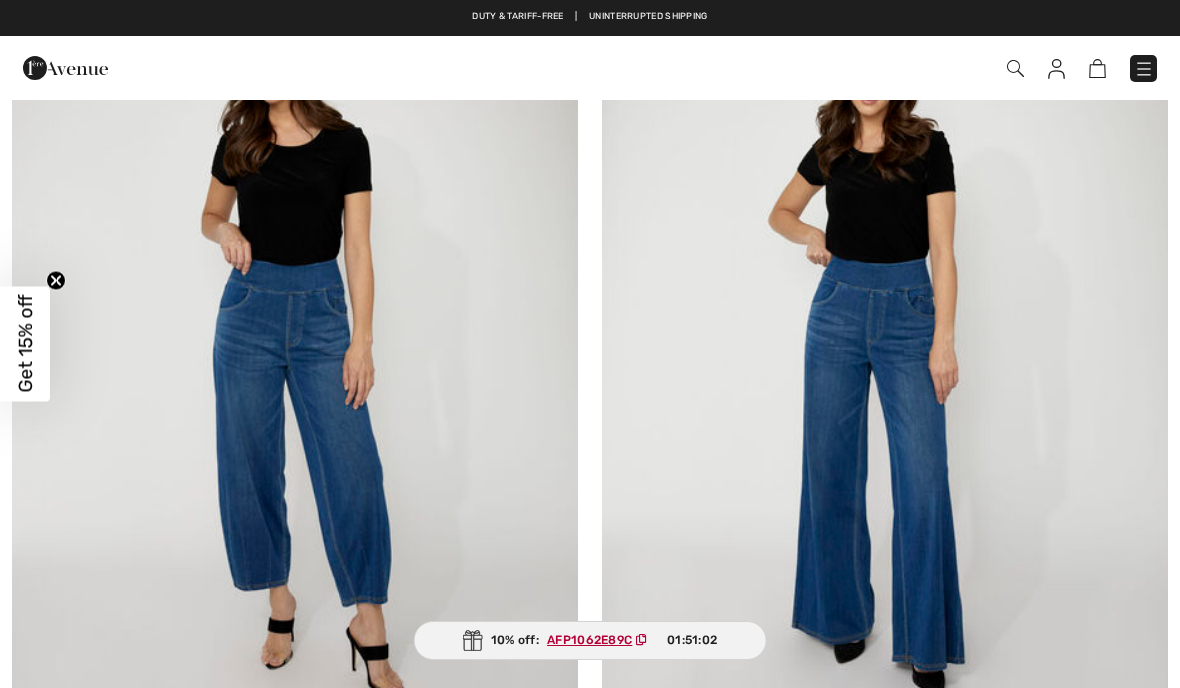 scroll, scrollTop: 0, scrollLeft: 0, axis: both 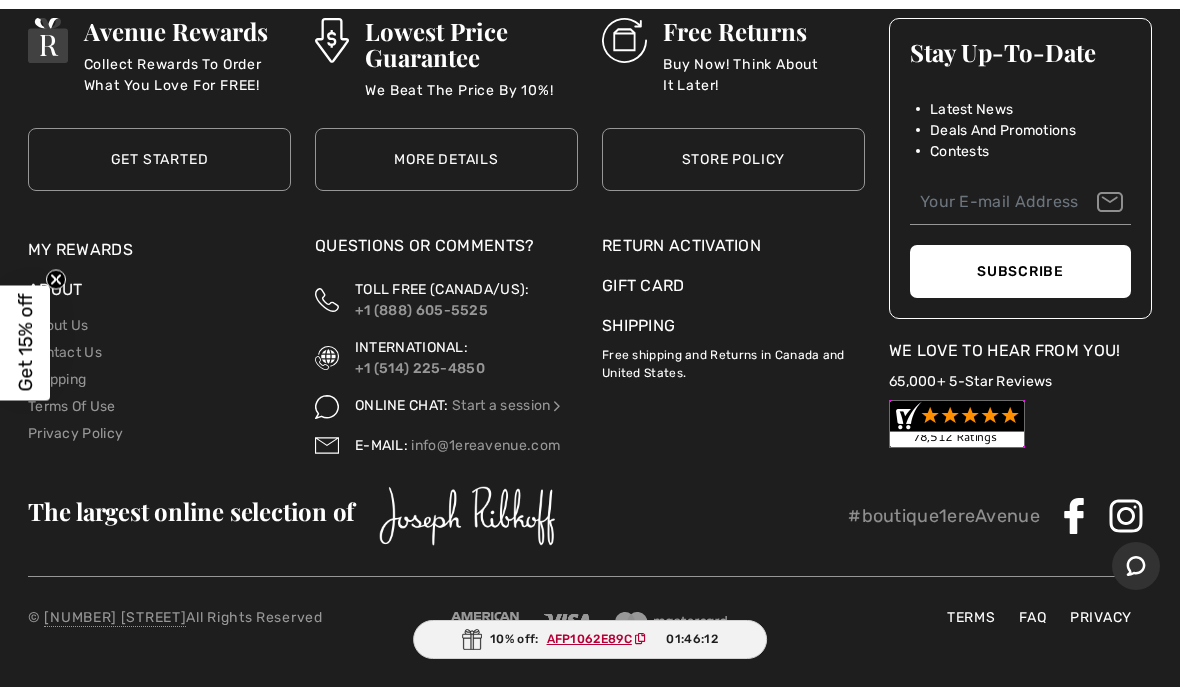 click on "The largest online selection of
#boutique1ereAvenue" at bounding box center (590, 517) 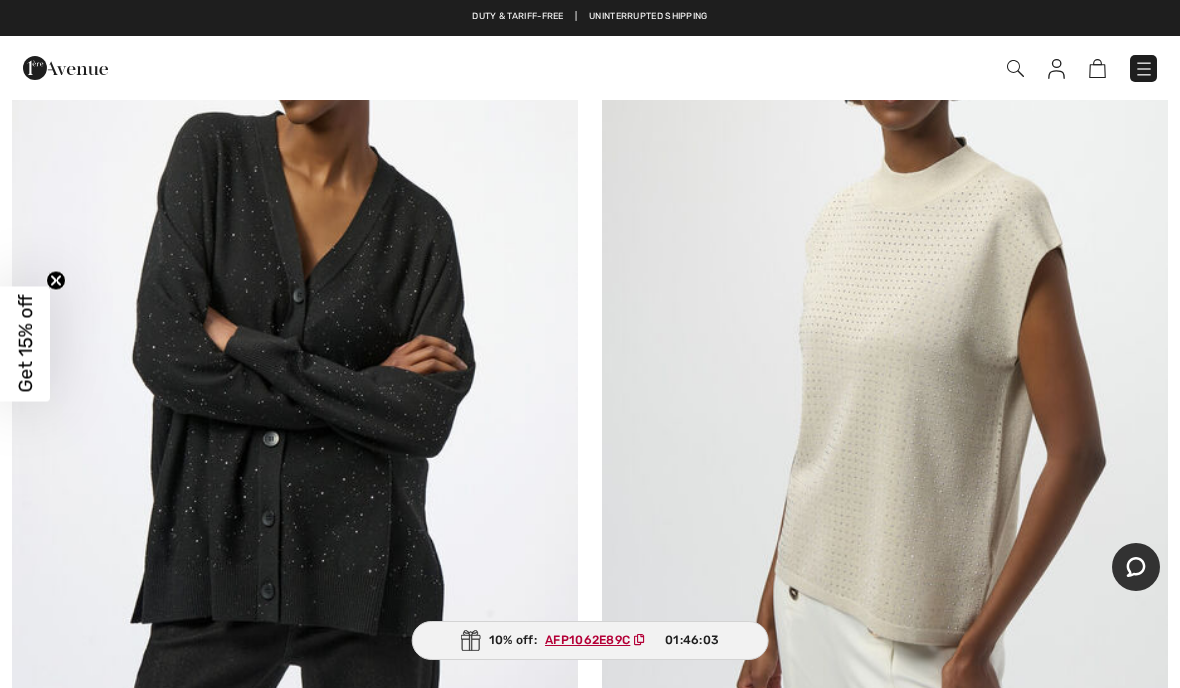 scroll, scrollTop: 23999, scrollLeft: 0, axis: vertical 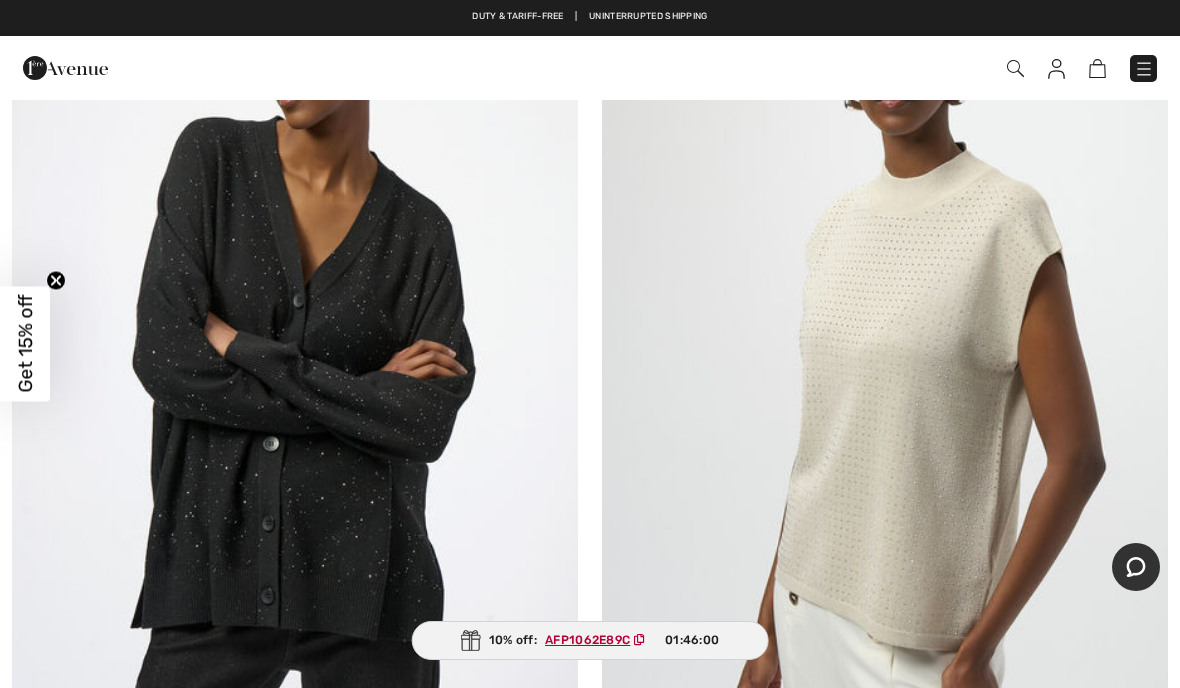 click at bounding box center [885, 349] 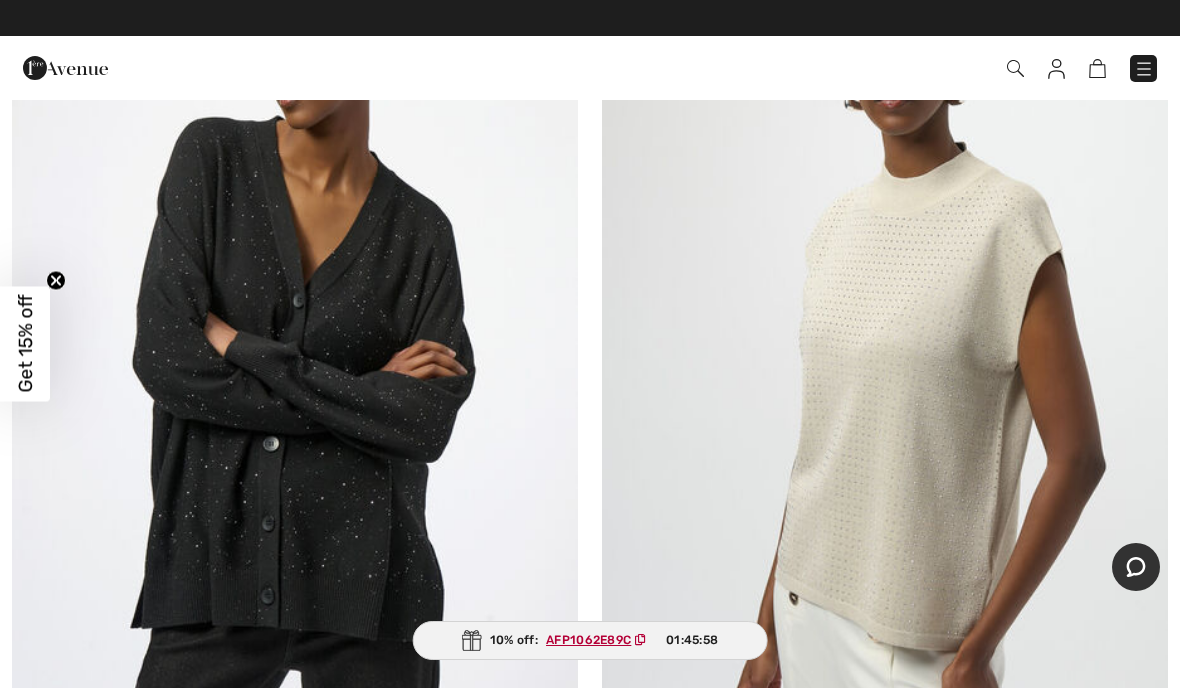 click at bounding box center (885, 349) 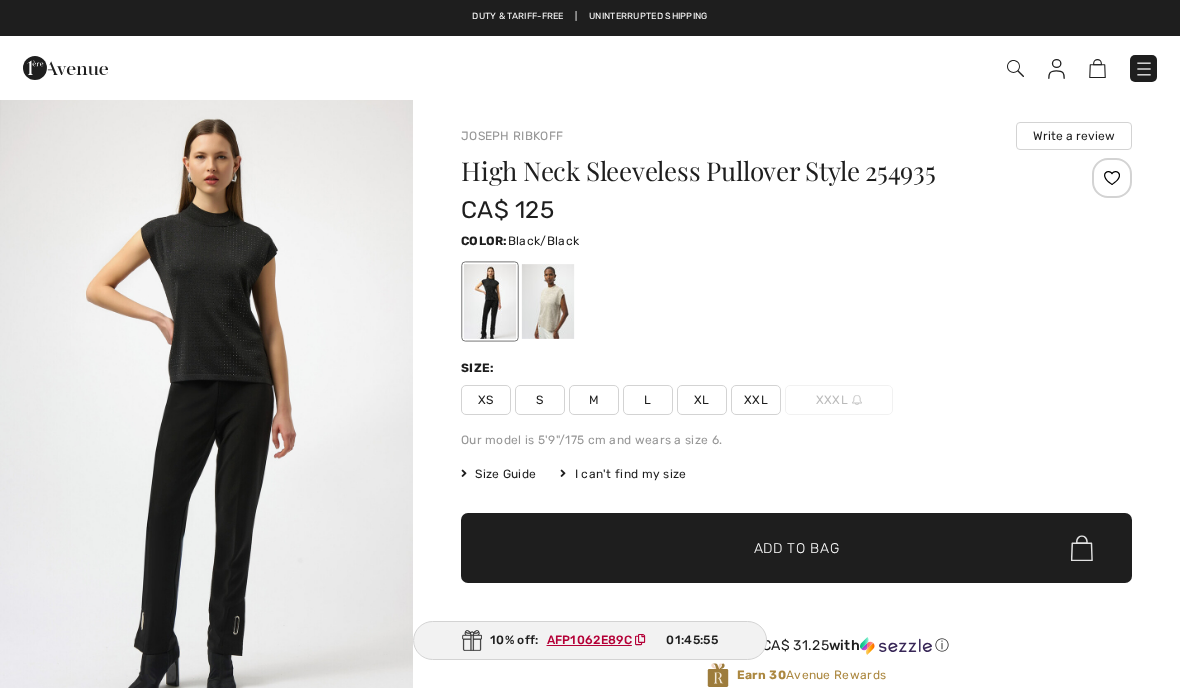 scroll, scrollTop: 0, scrollLeft: 0, axis: both 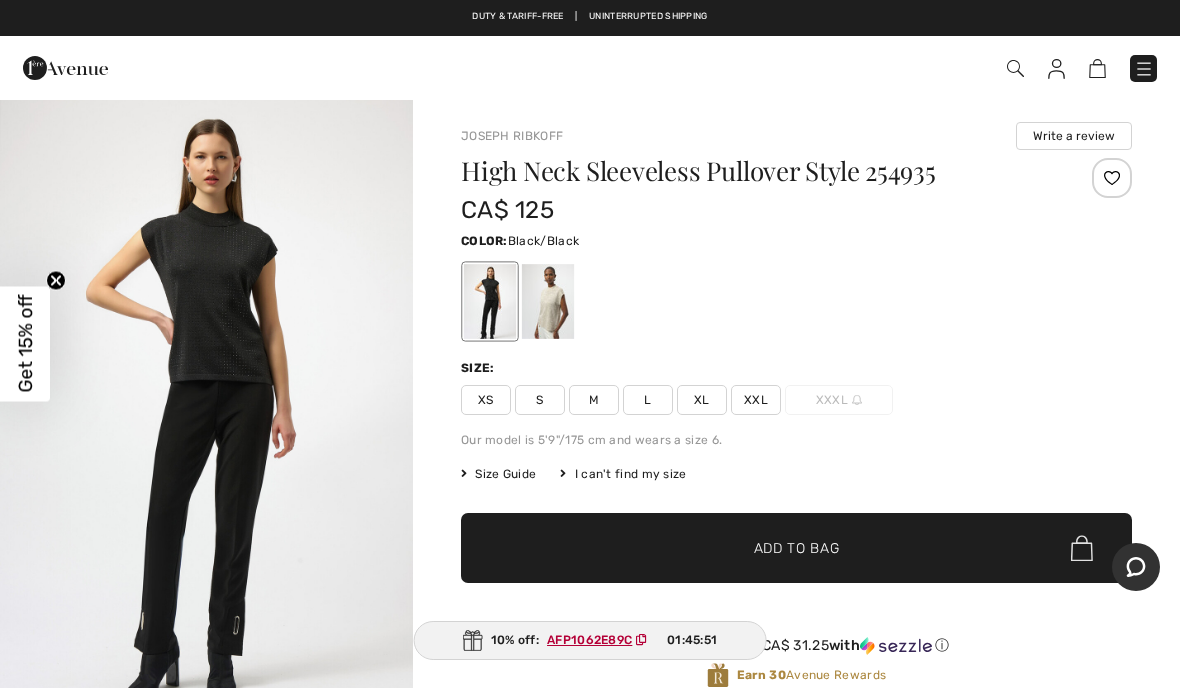 click at bounding box center [548, 301] 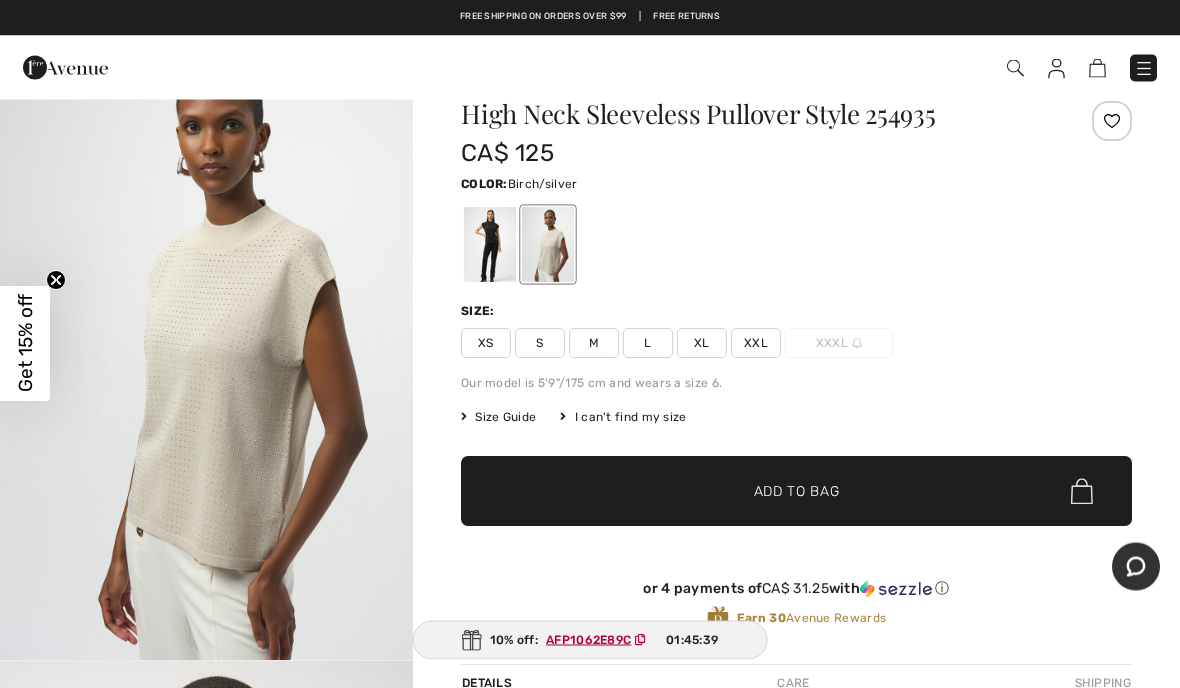 scroll, scrollTop: 0, scrollLeft: 0, axis: both 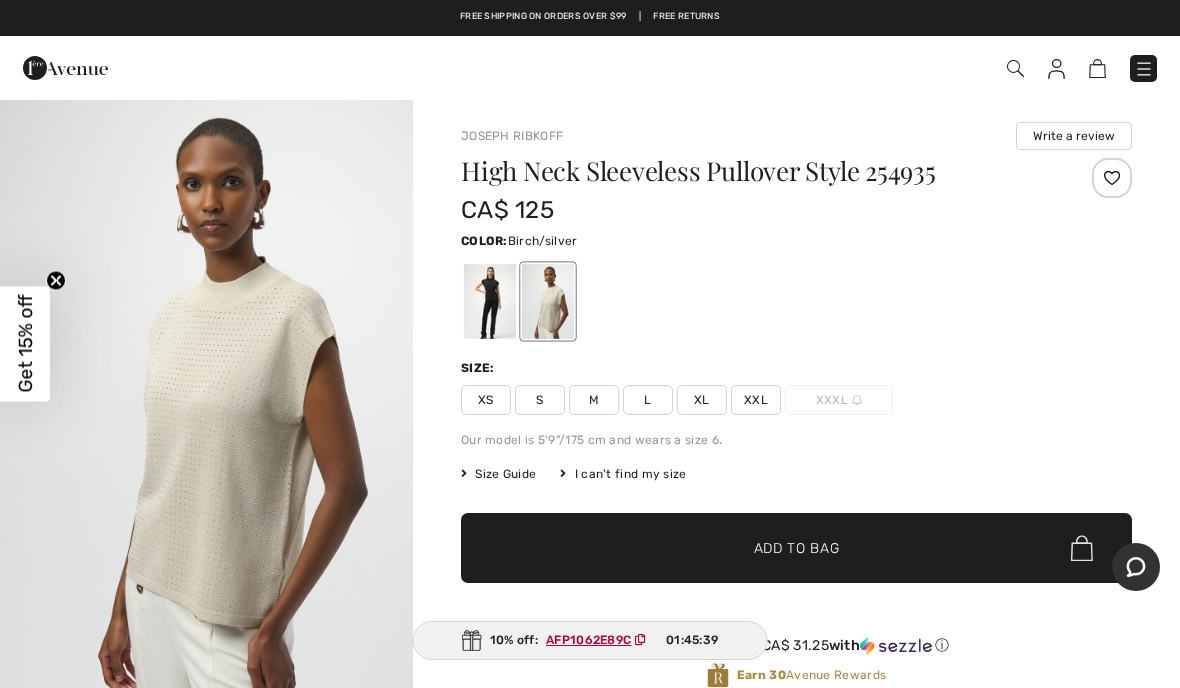 click at bounding box center (206, 407) 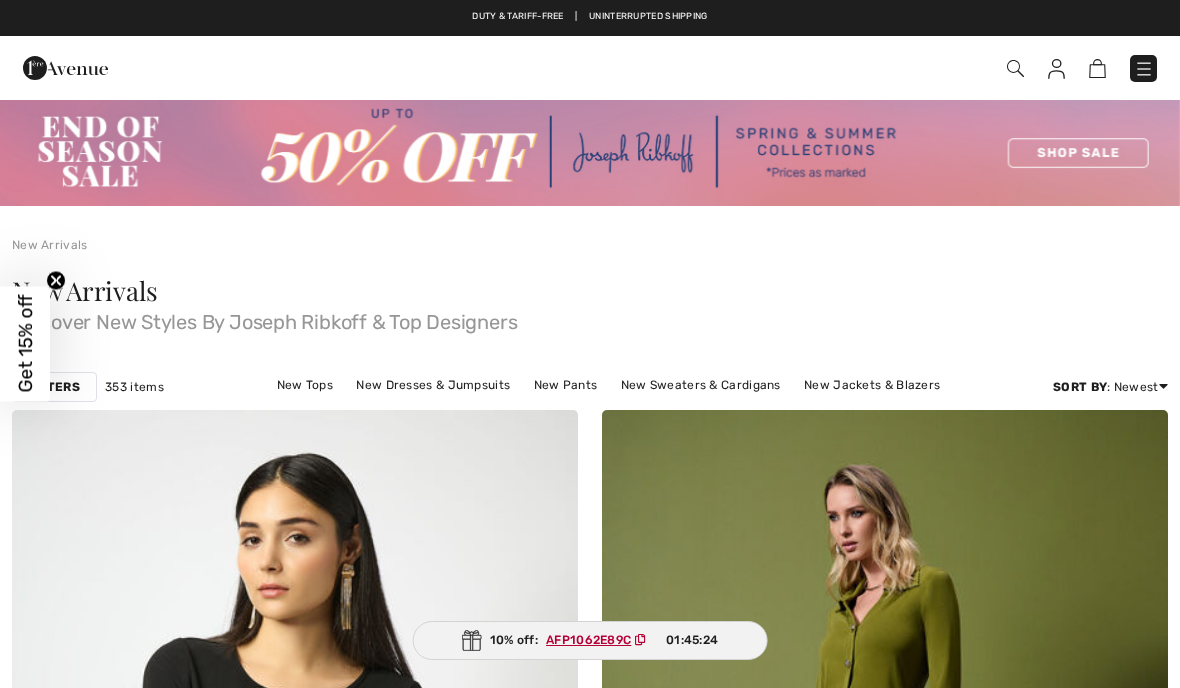 checkbox on "true" 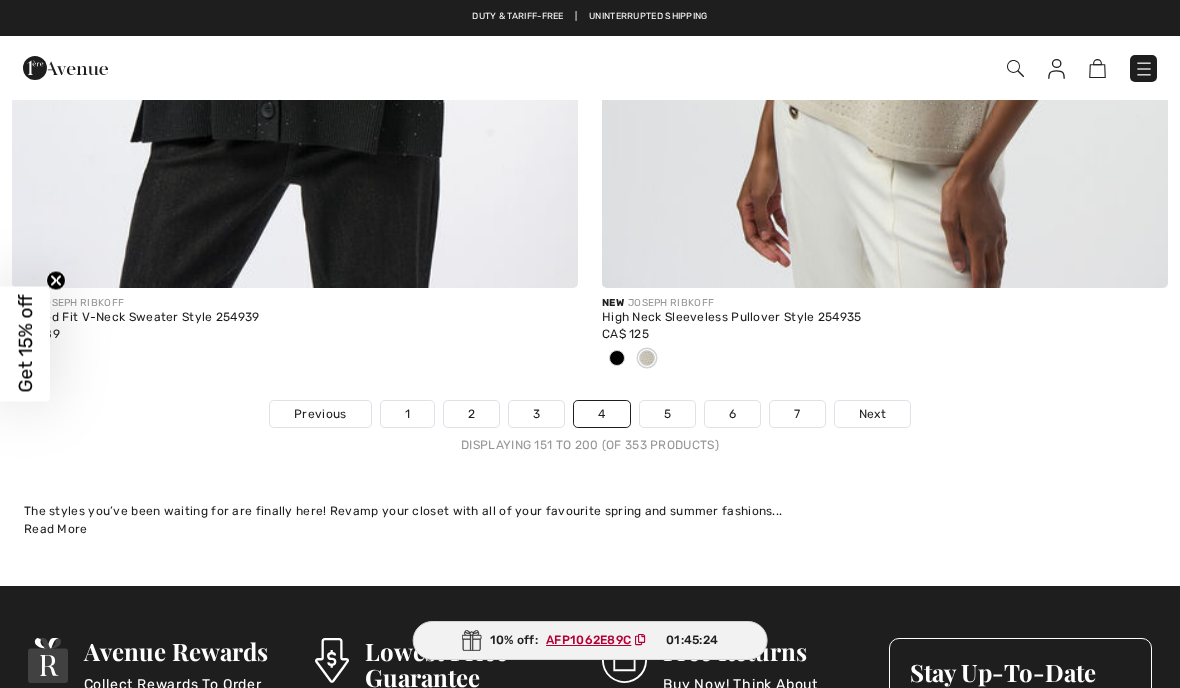scroll, scrollTop: 0, scrollLeft: 0, axis: both 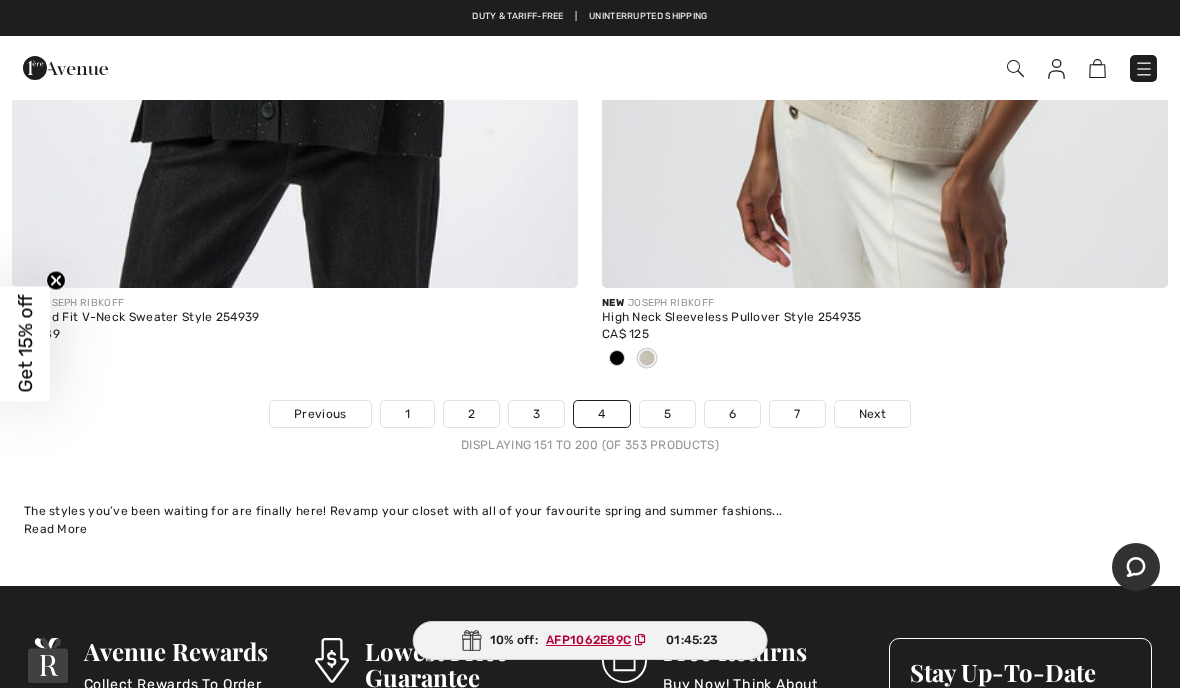 click on "5" at bounding box center [667, 414] 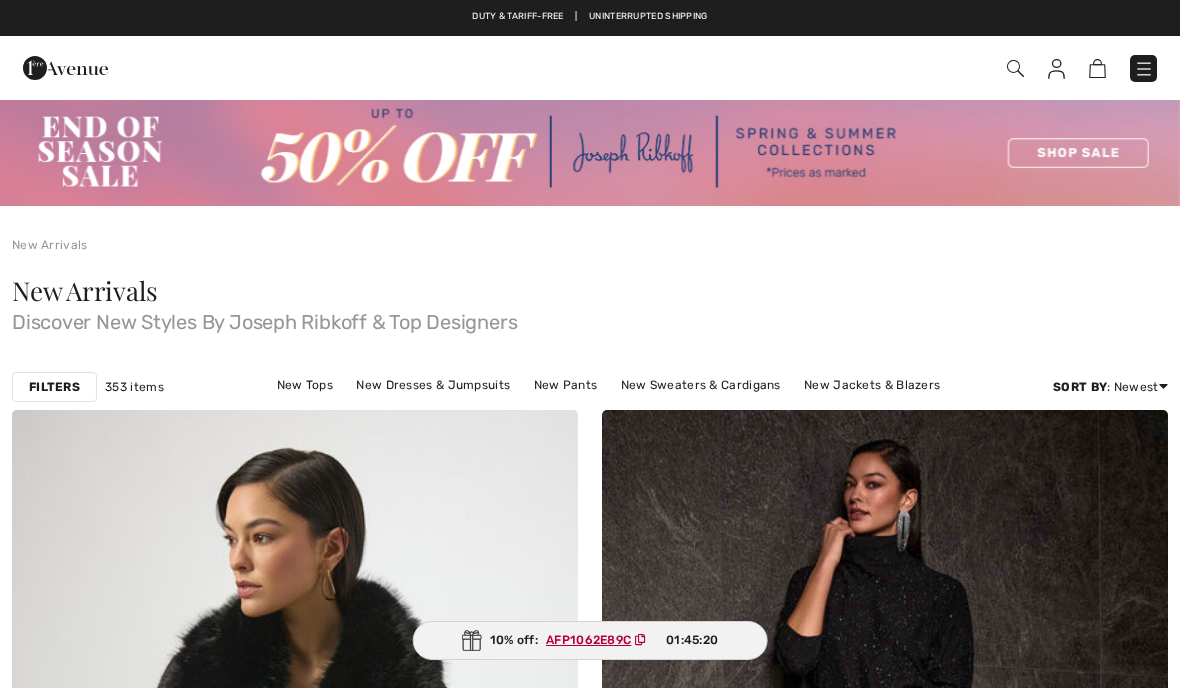 scroll, scrollTop: 0, scrollLeft: 0, axis: both 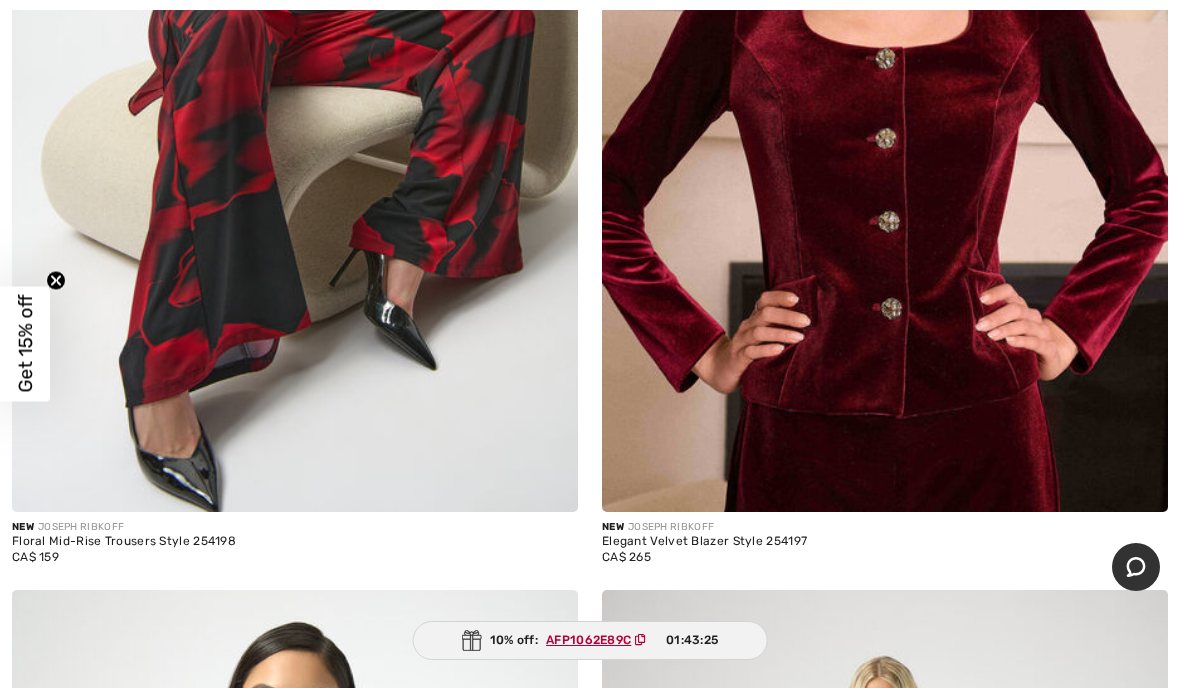 click at bounding box center [885, 87] 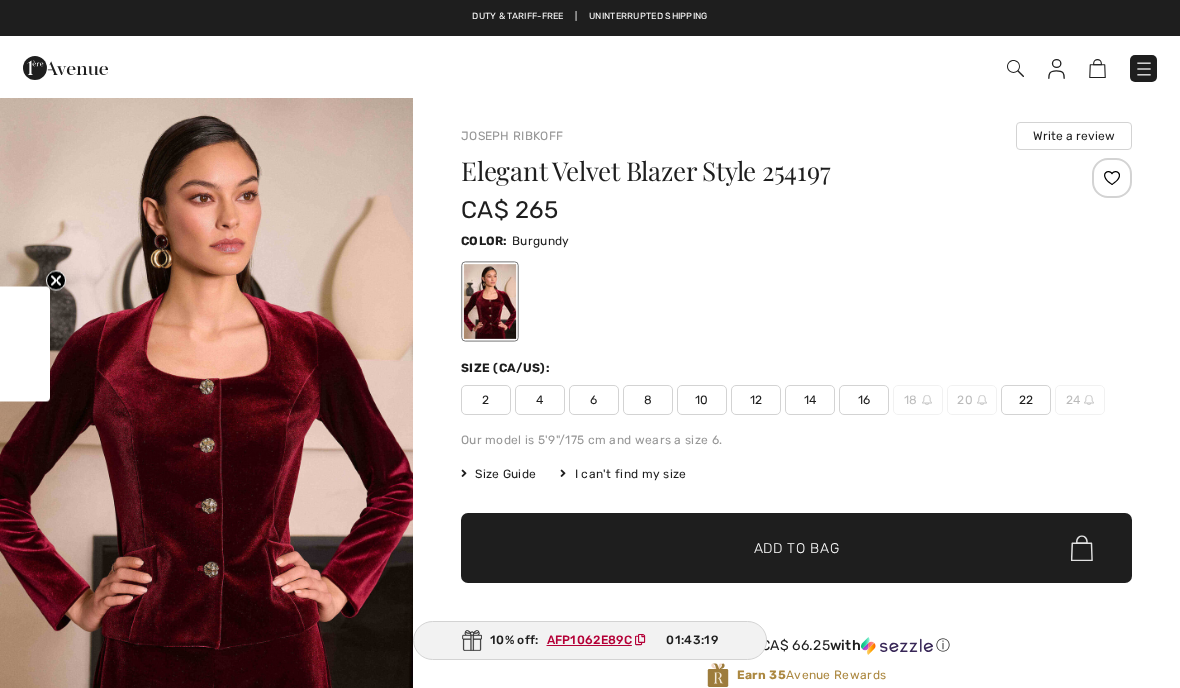 scroll, scrollTop: 0, scrollLeft: 0, axis: both 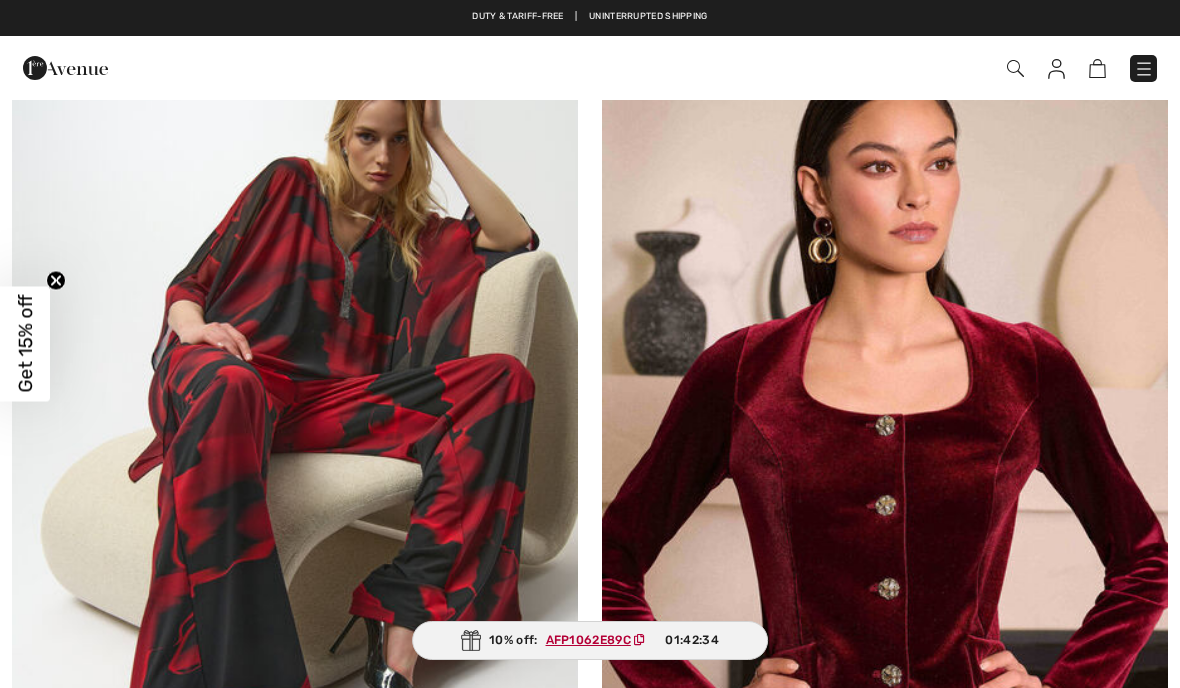 checkbox on "true" 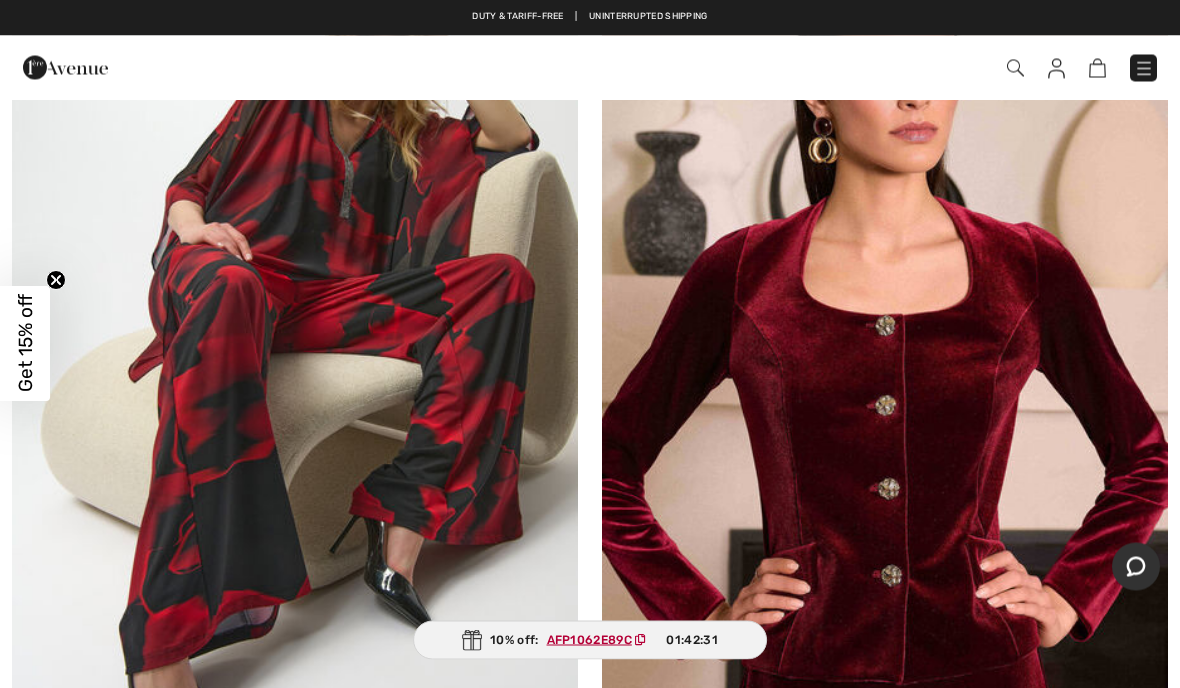 scroll, scrollTop: 9147, scrollLeft: 0, axis: vertical 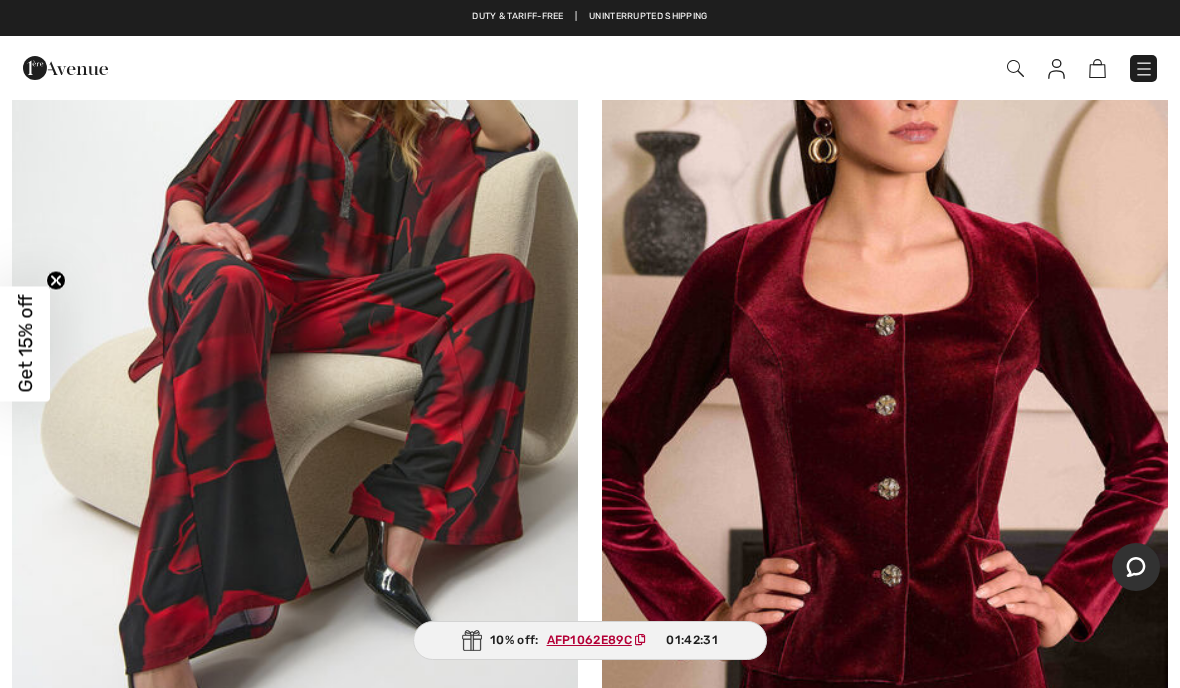 click at bounding box center (295, 354) 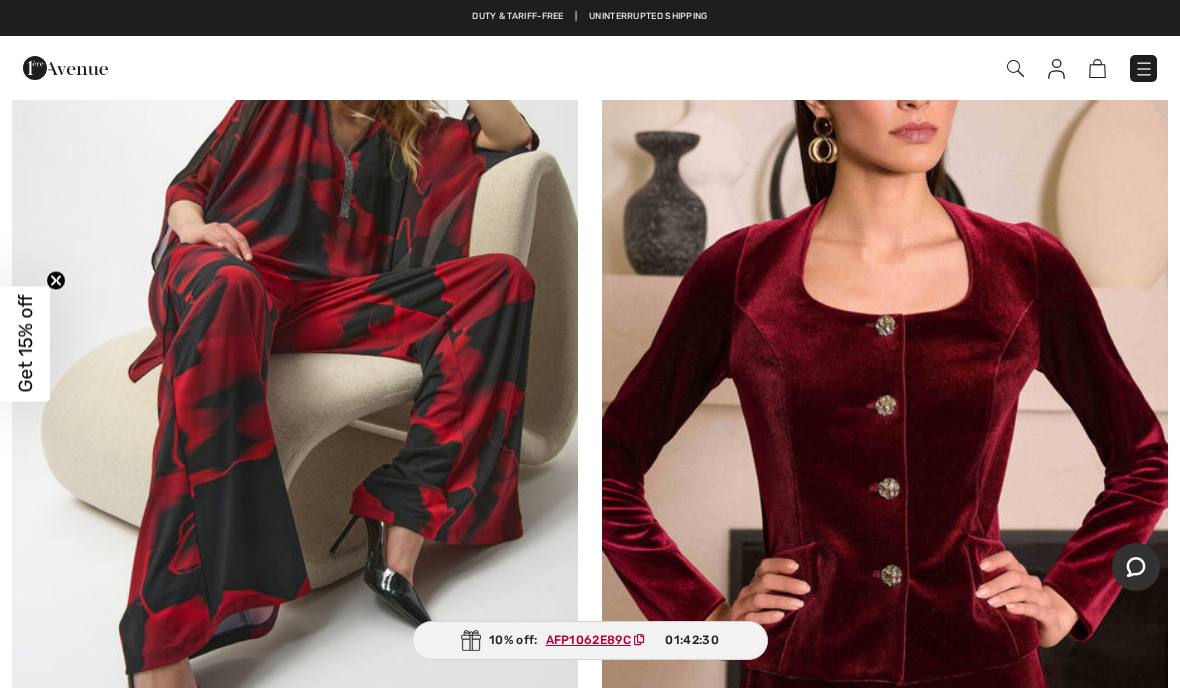 click at bounding box center [295, 354] 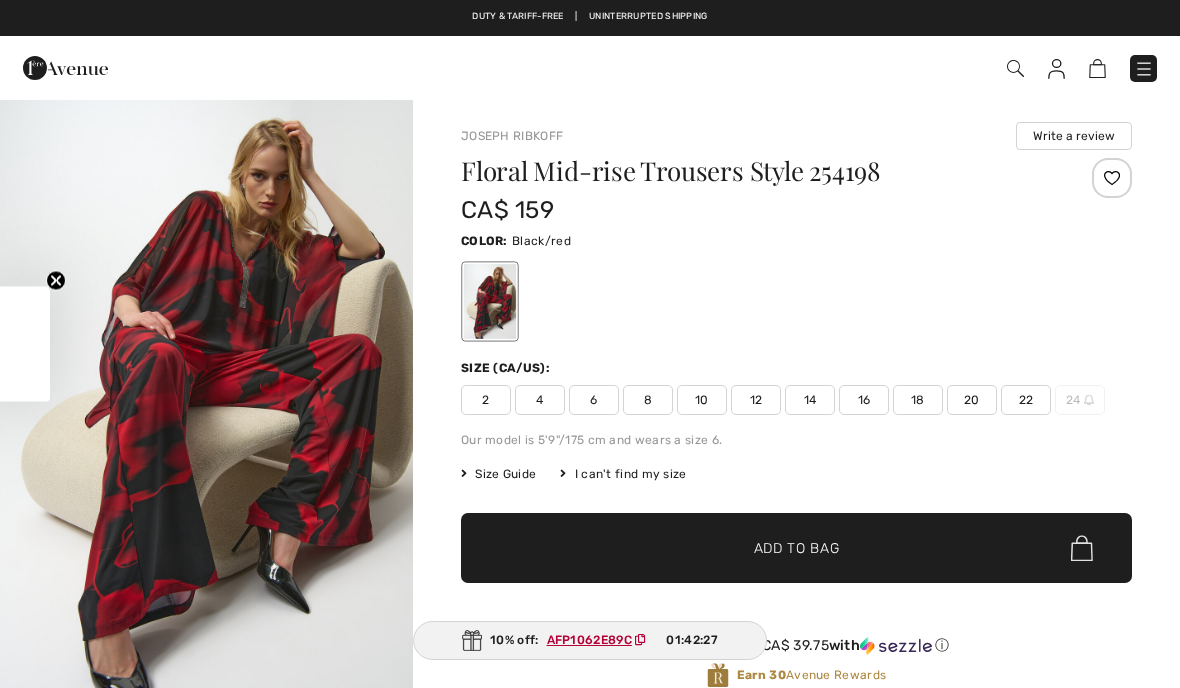 scroll, scrollTop: 0, scrollLeft: 0, axis: both 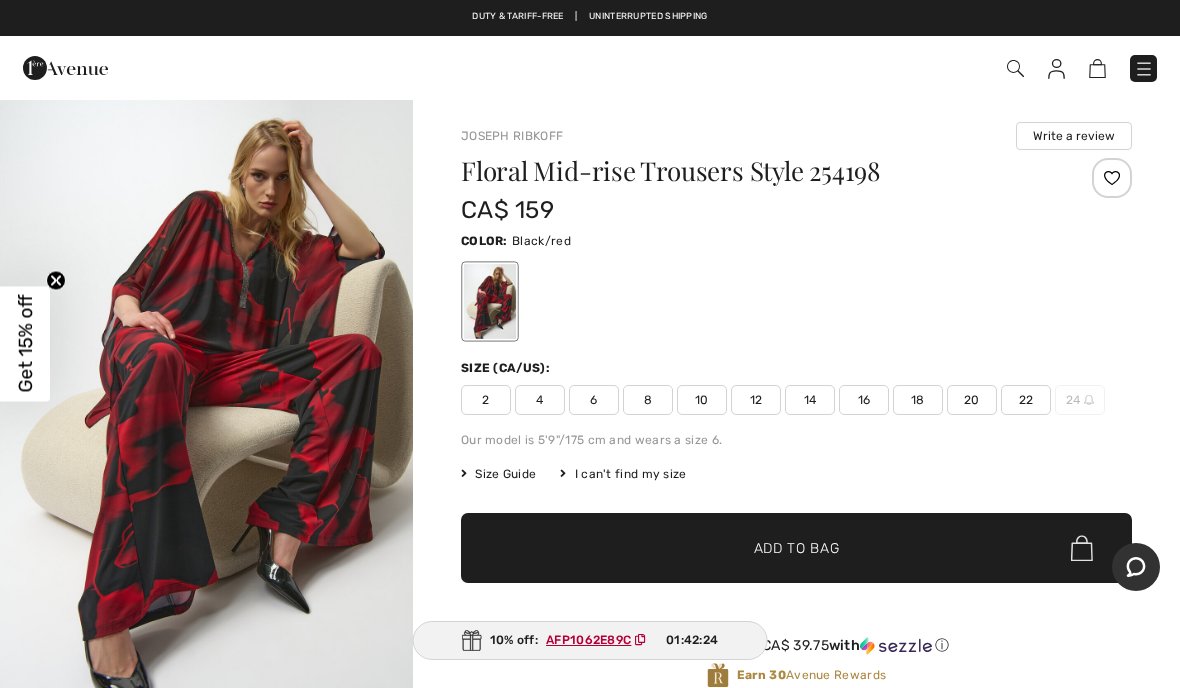 click at bounding box center [206, 407] 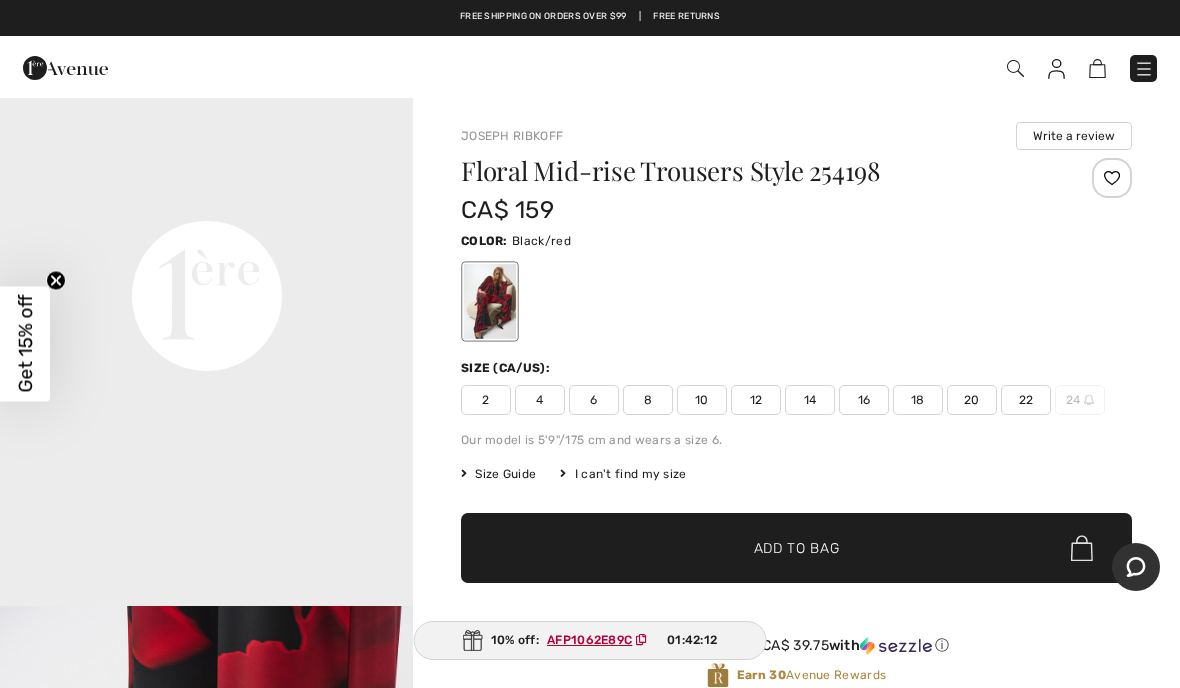 scroll, scrollTop: 1352, scrollLeft: 0, axis: vertical 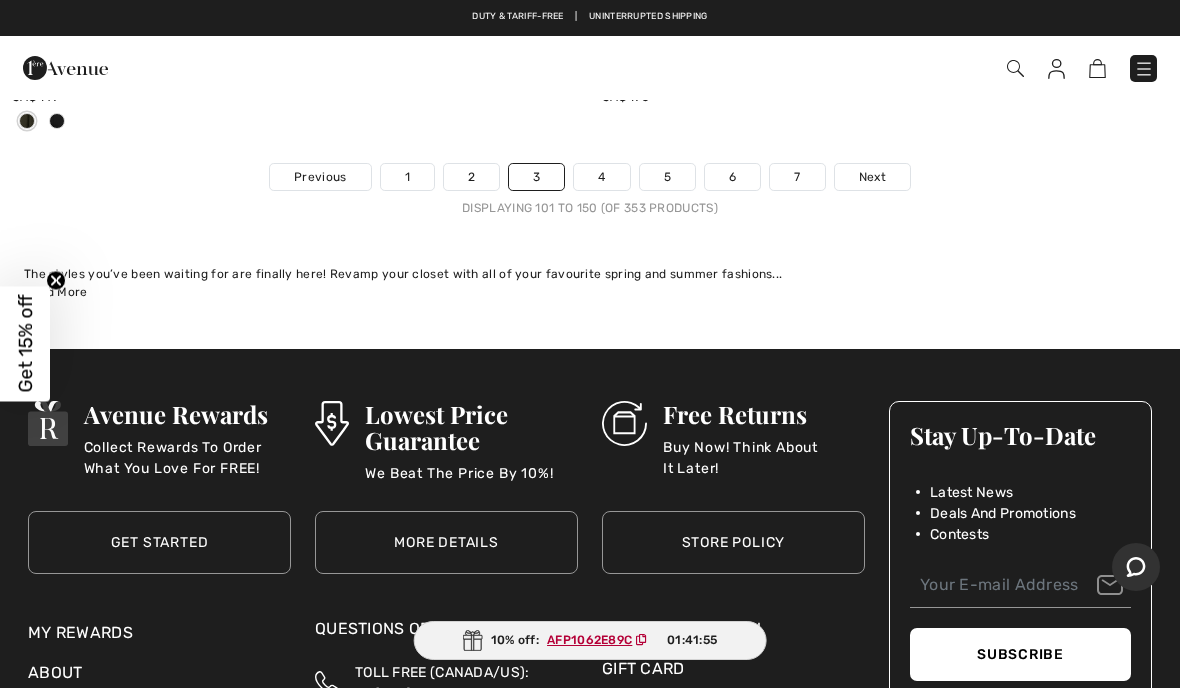 click on "4" at bounding box center [601, 177] 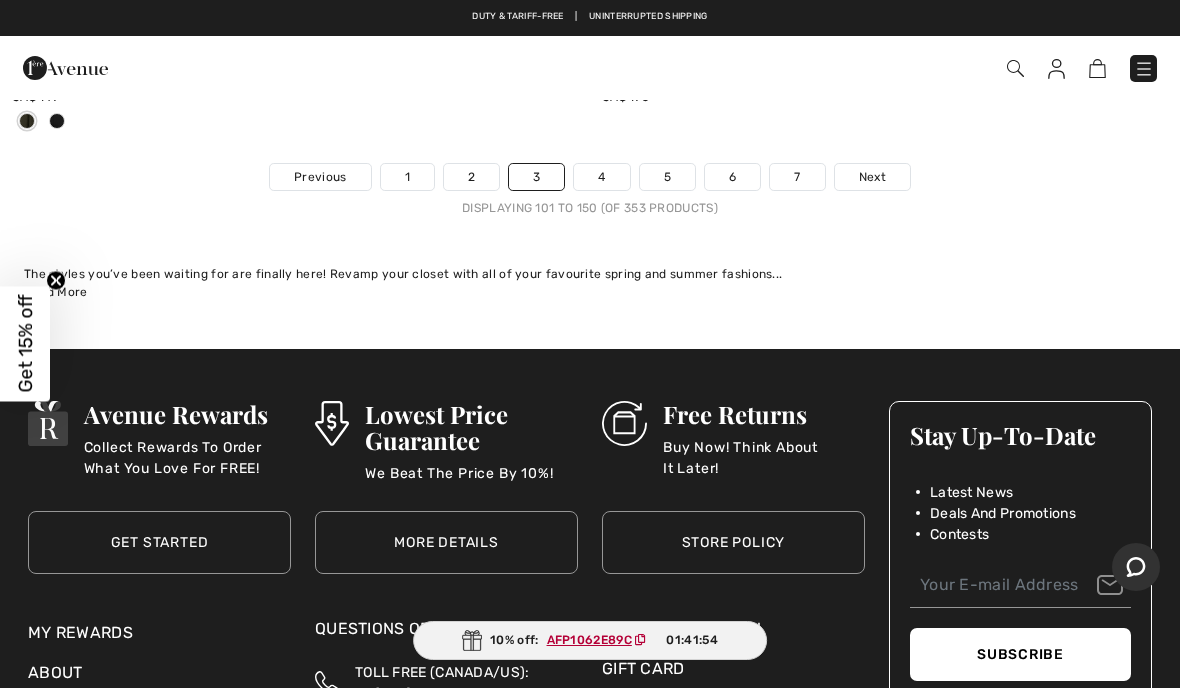 click on "4" at bounding box center [601, 177] 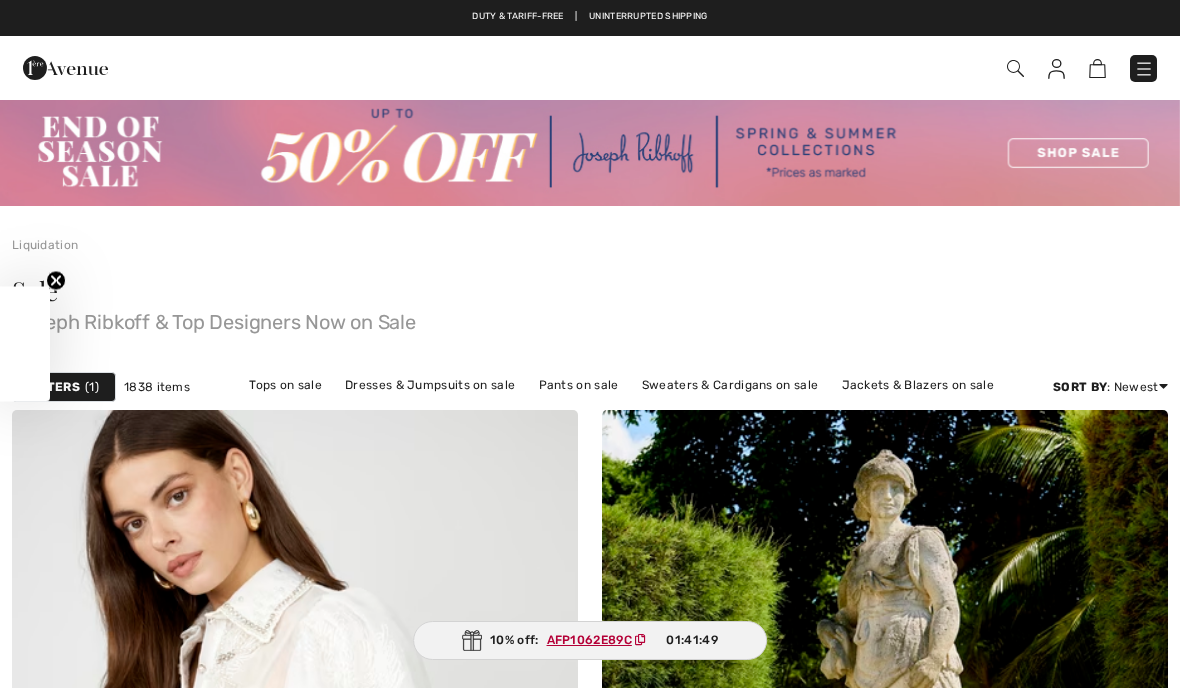 scroll, scrollTop: 0, scrollLeft: 0, axis: both 